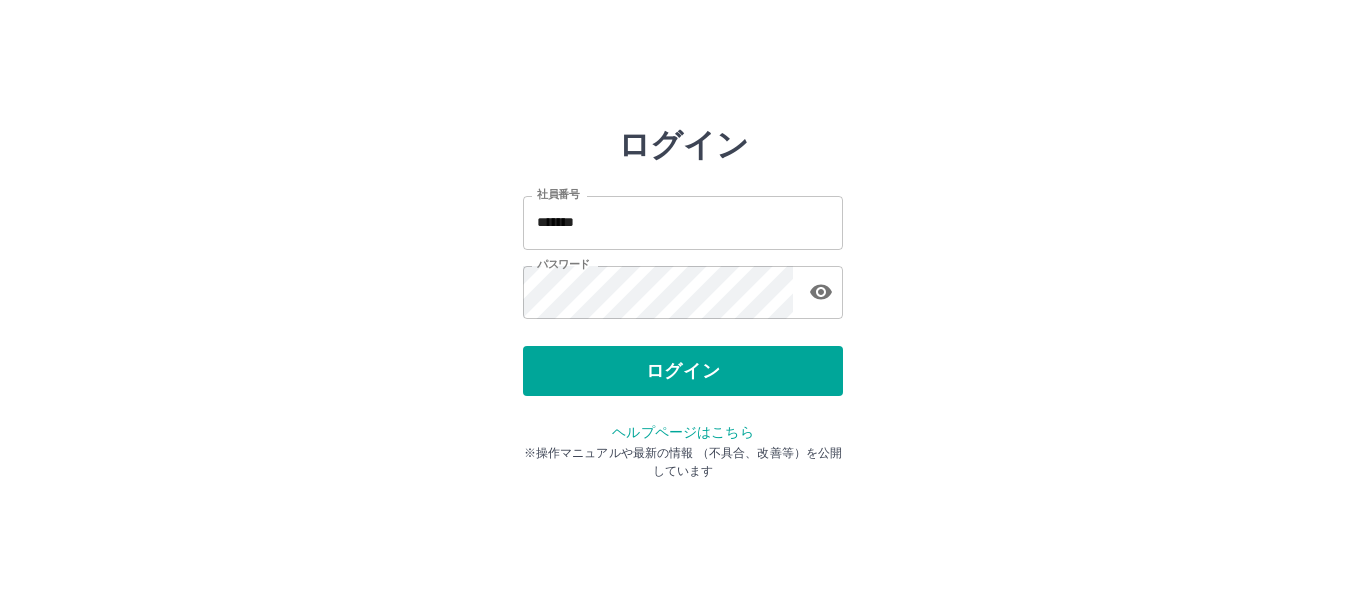 scroll, scrollTop: 0, scrollLeft: 0, axis: both 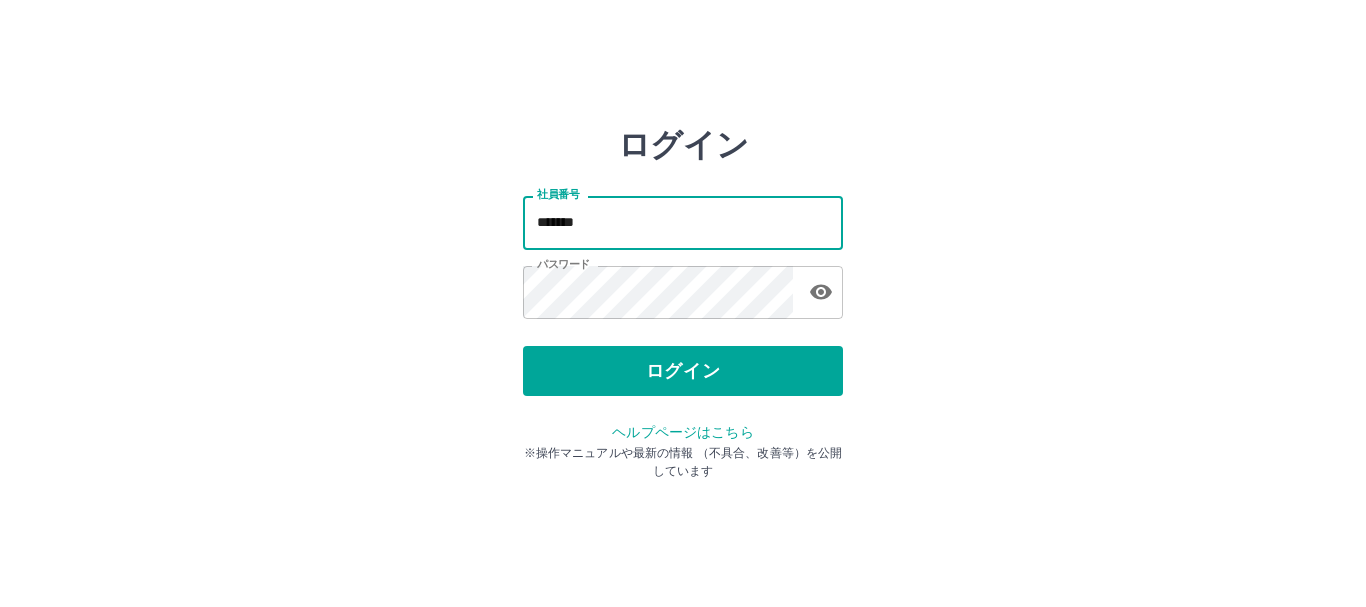 type on "*******" 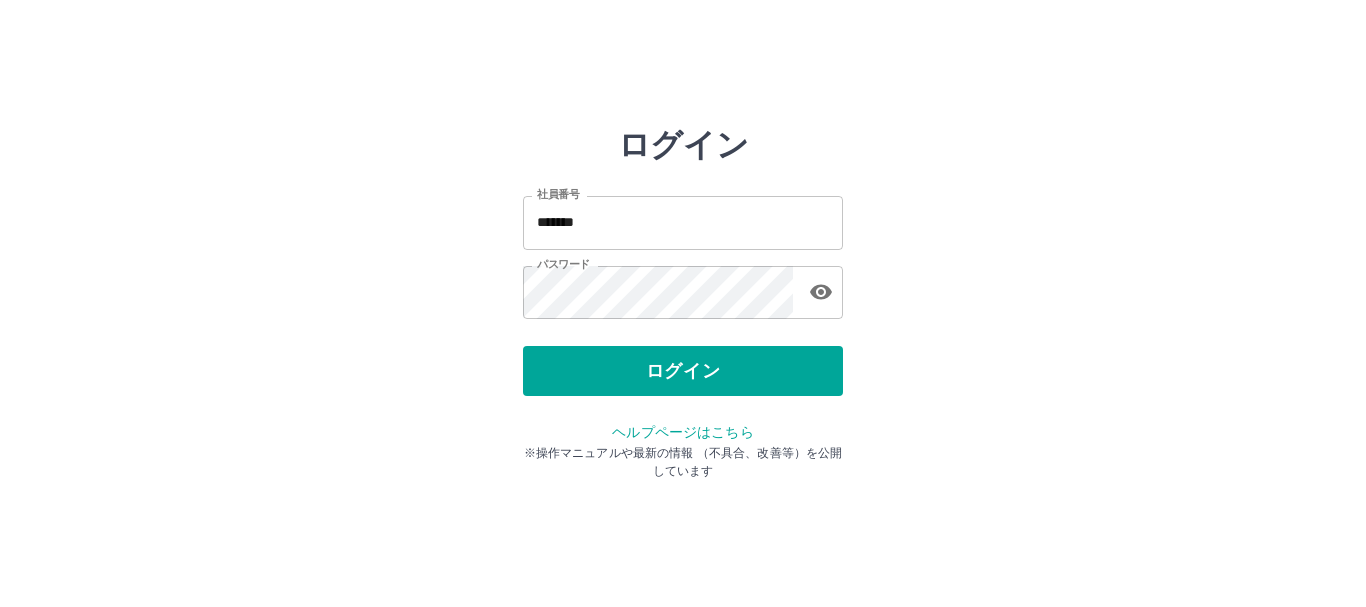 drag, startPoint x: 1057, startPoint y: 235, endPoint x: 1007, endPoint y: 233, distance: 50.039986 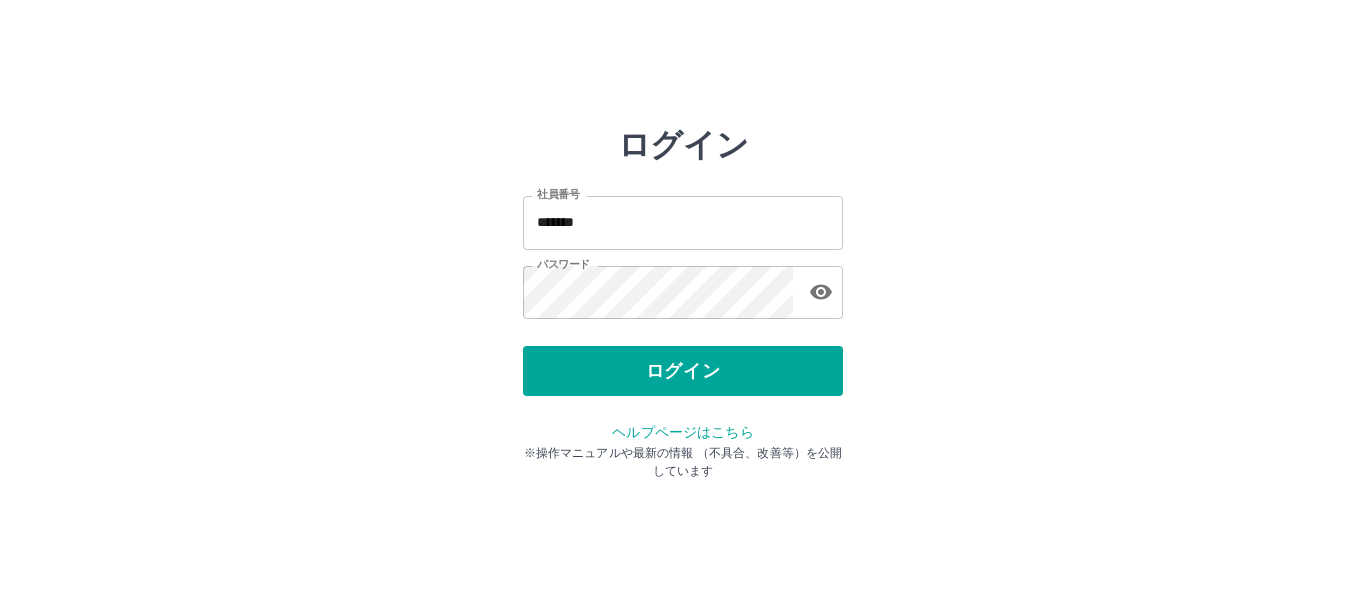 click 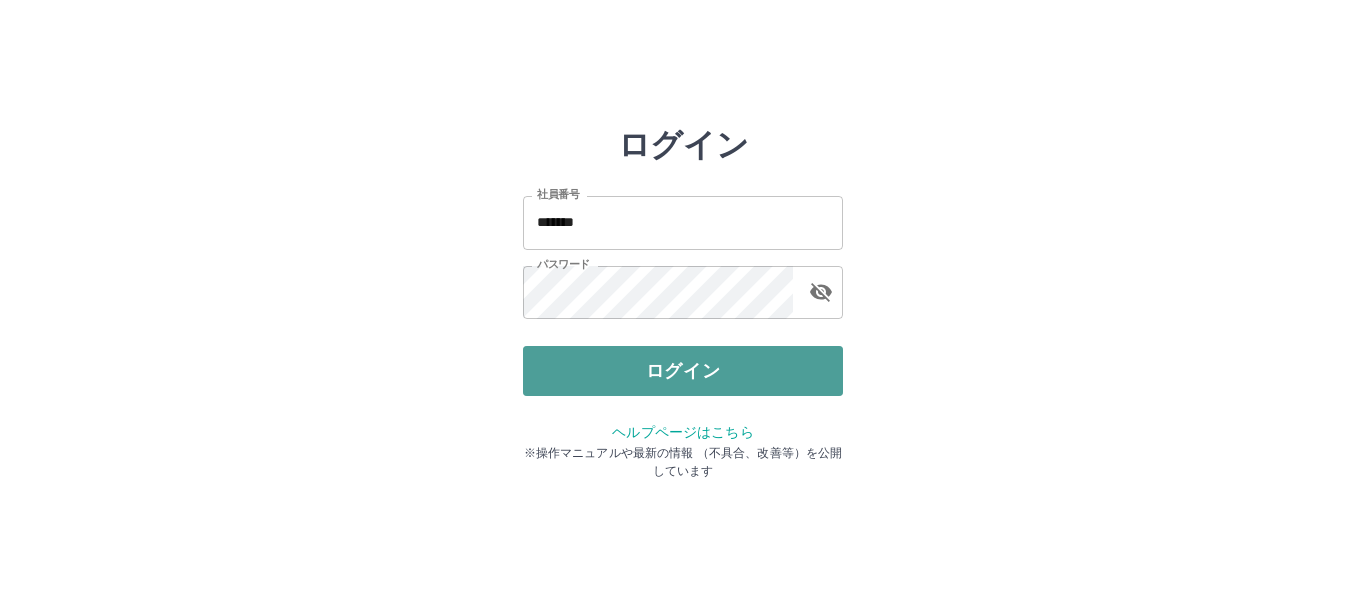click on "ログイン" at bounding box center [683, 371] 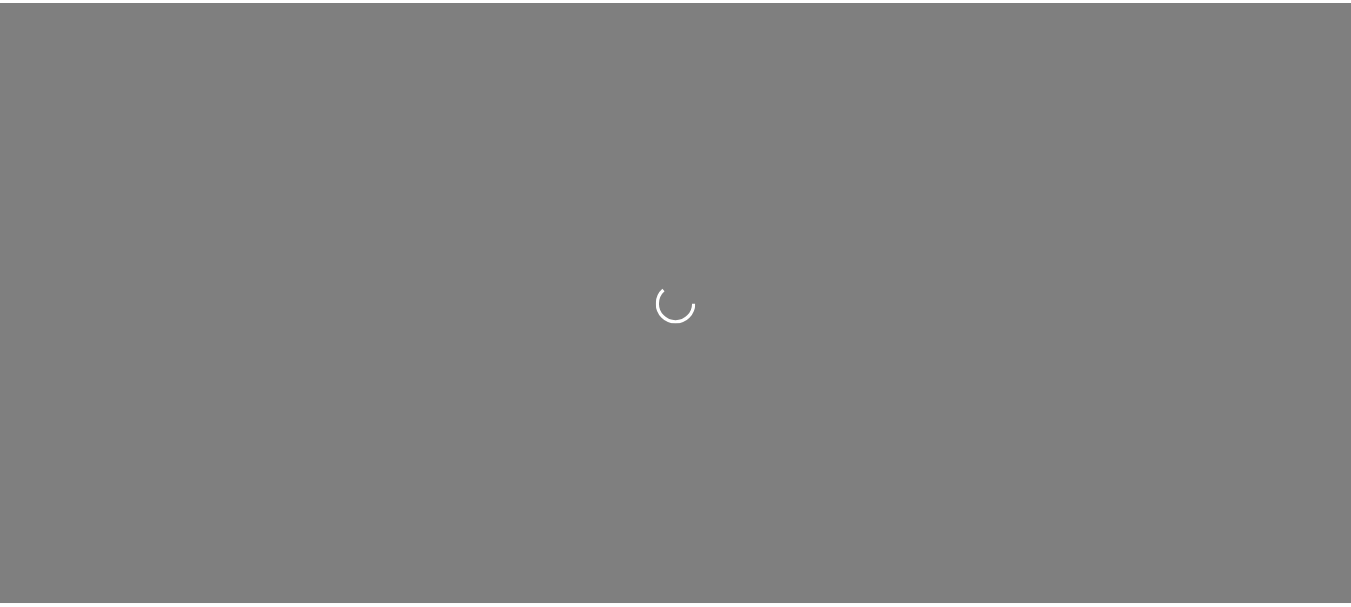 scroll, scrollTop: 0, scrollLeft: 0, axis: both 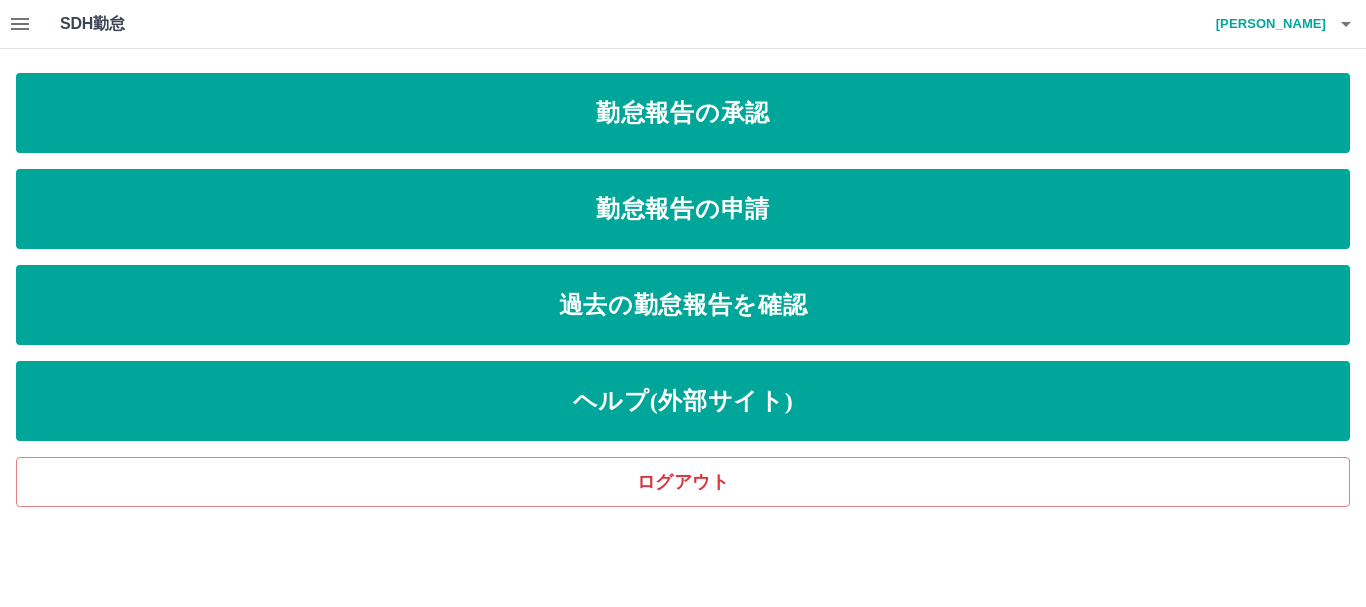 click 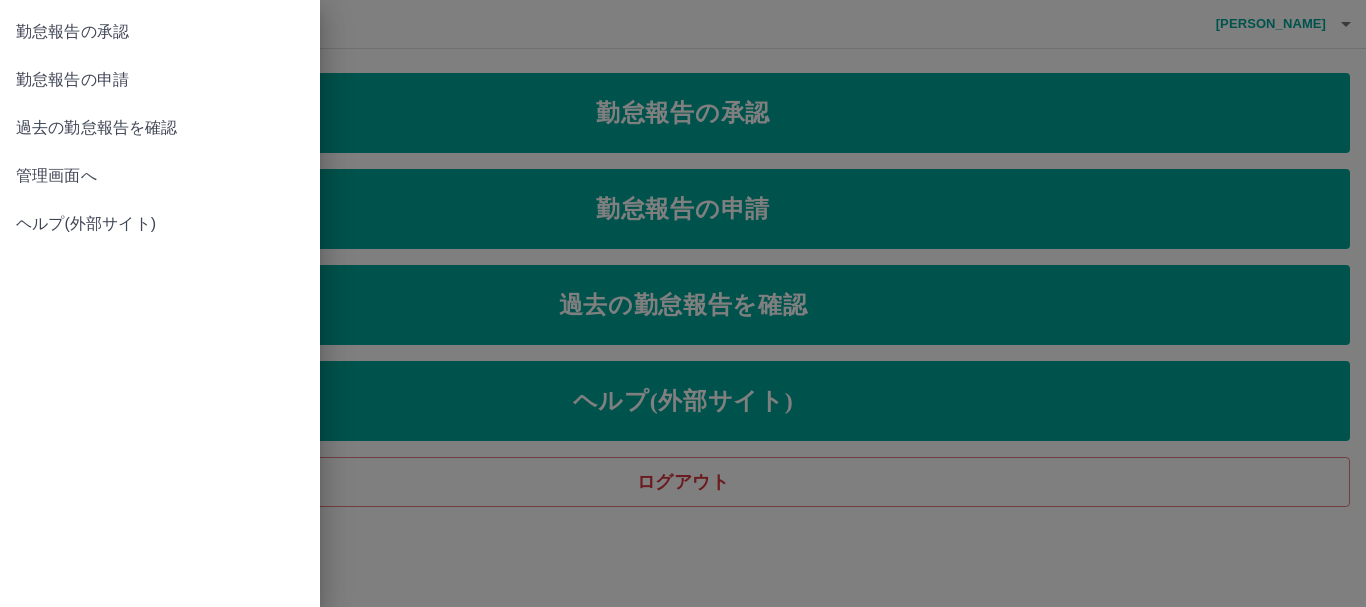 click on "管理画面へ" at bounding box center (160, 176) 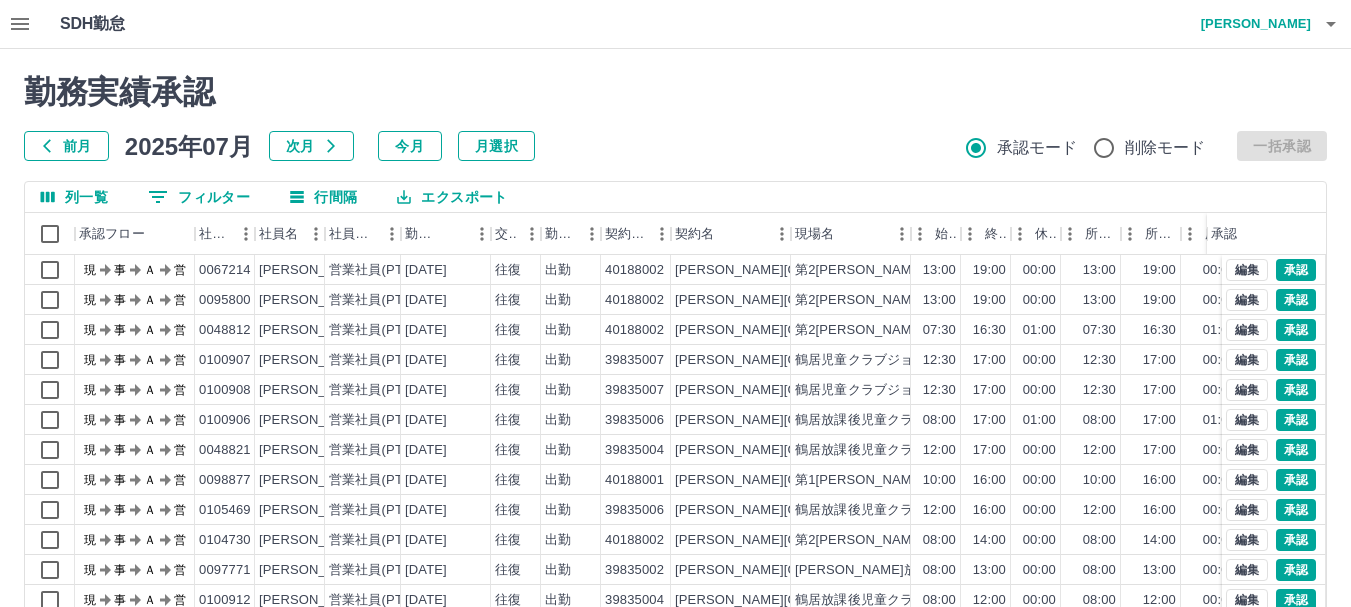 click 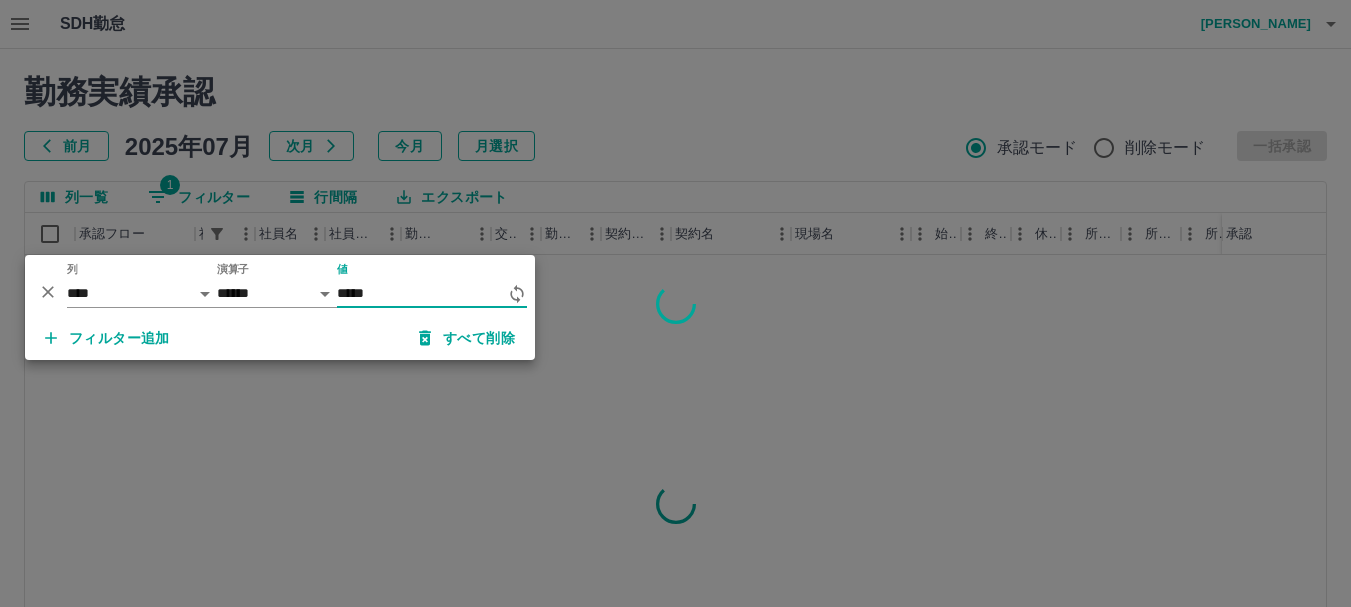 type on "*****" 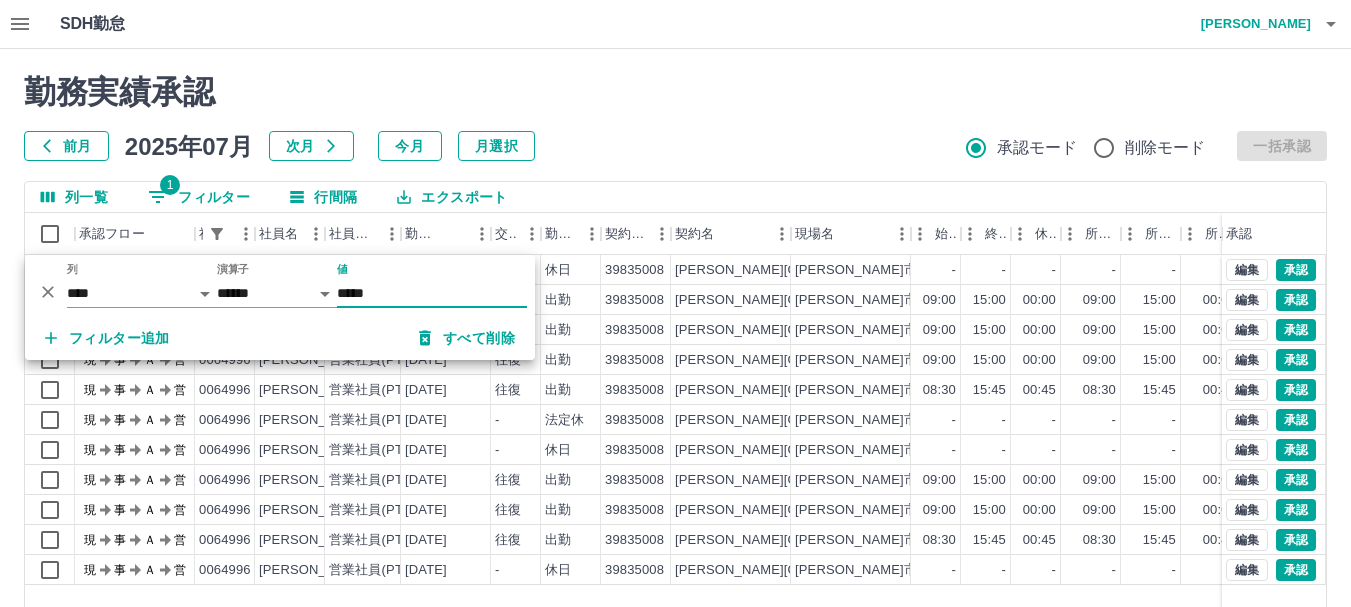 click on "前月 [DATE] 次月 今月 月選択 承認モード 削除モード 一括承認" at bounding box center [675, 146] 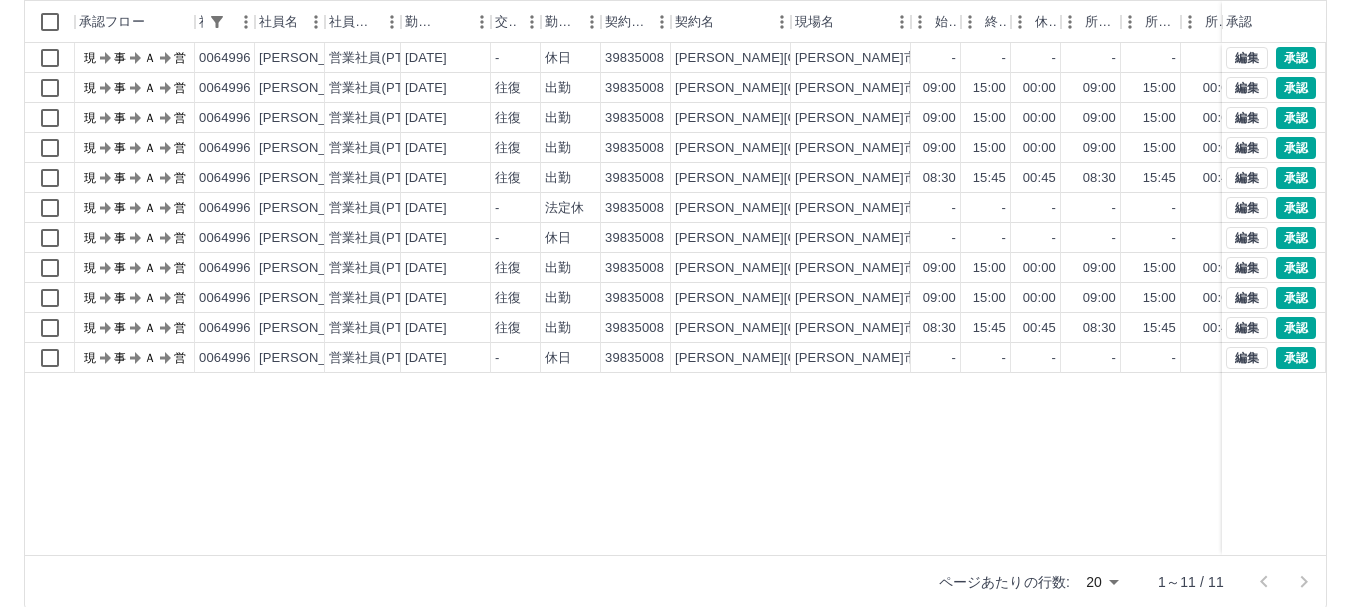 scroll, scrollTop: 238, scrollLeft: 0, axis: vertical 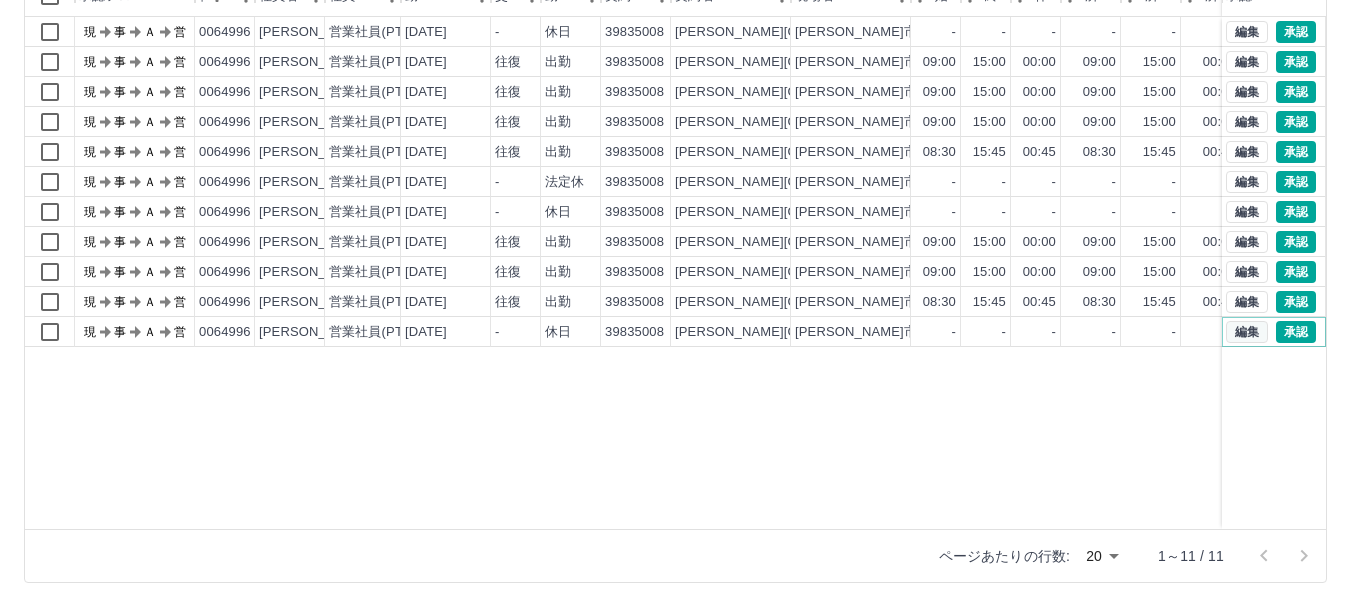 click on "編集" at bounding box center [1247, 332] 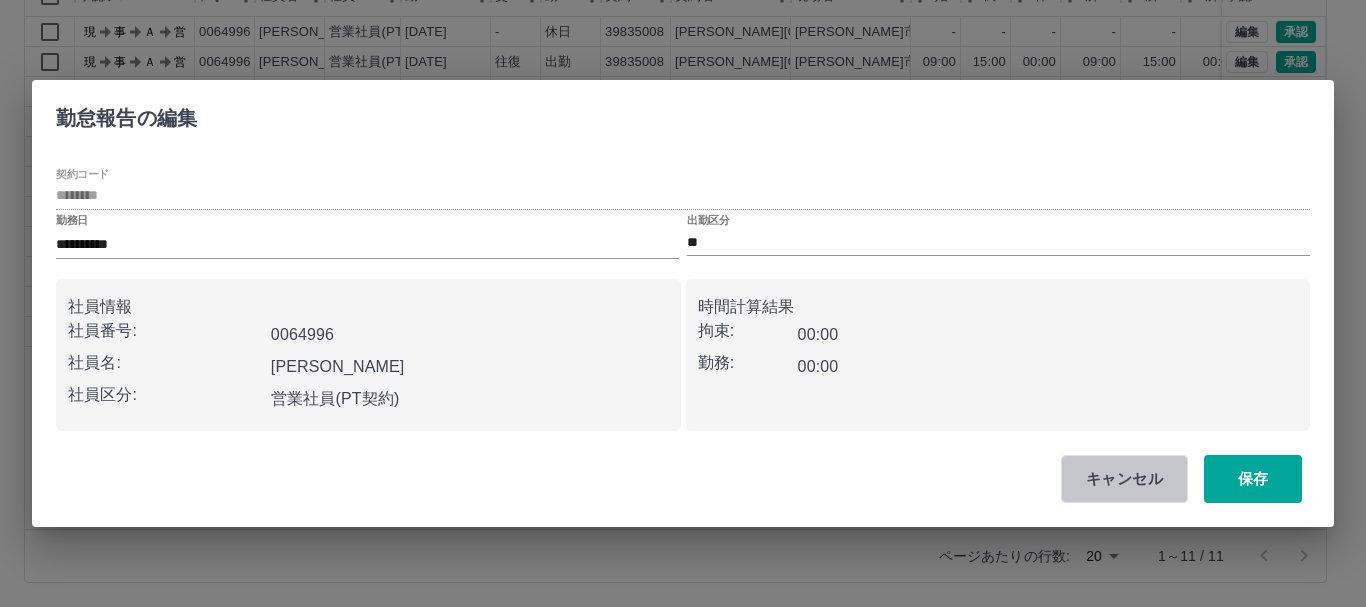 click on "キャンセル" at bounding box center (1124, 479) 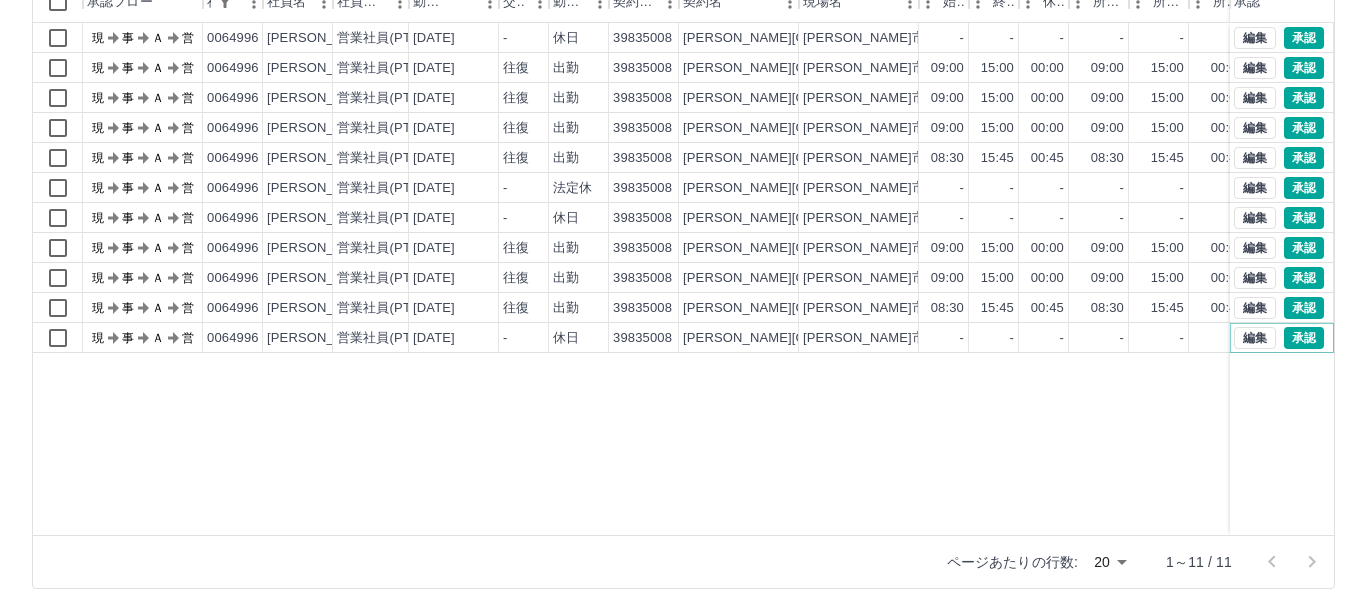 scroll, scrollTop: 0, scrollLeft: 0, axis: both 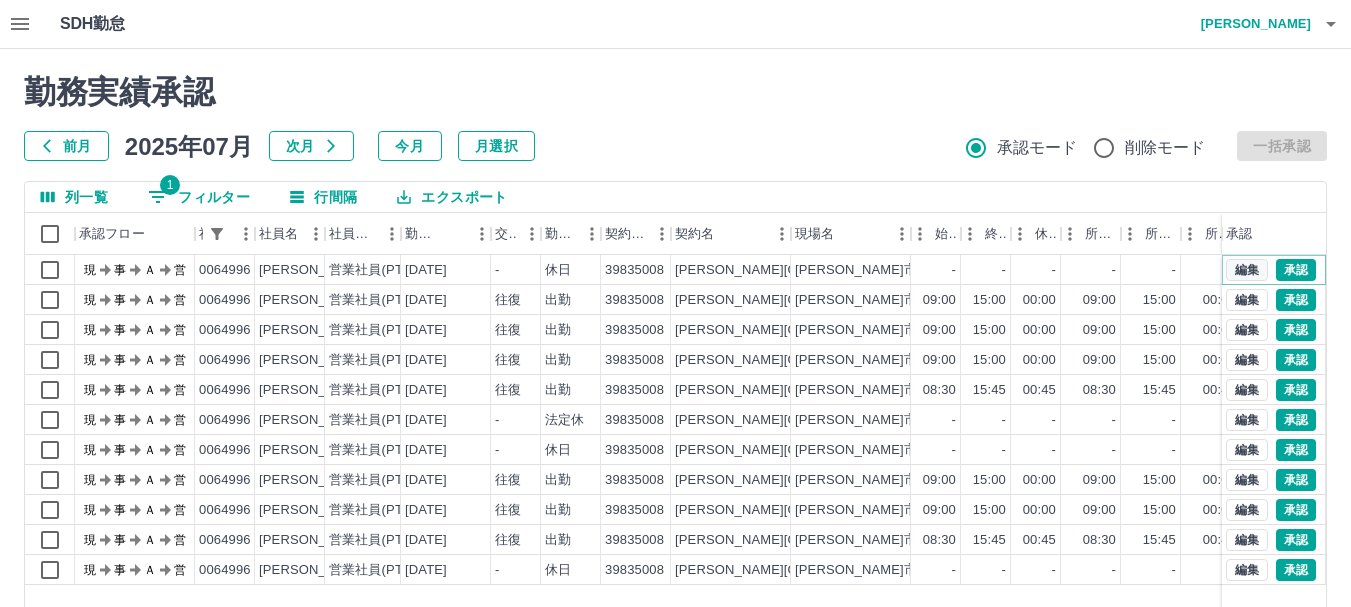 click on "編集" at bounding box center [1247, 270] 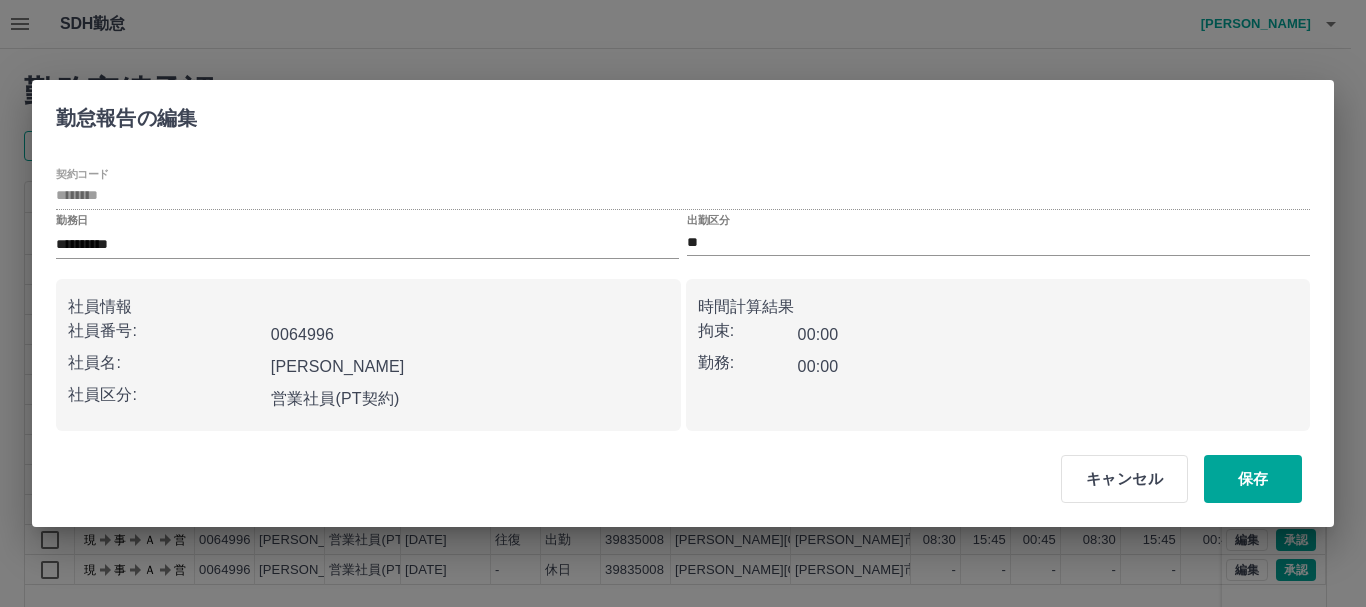 click on "**********" at bounding box center [683, 303] 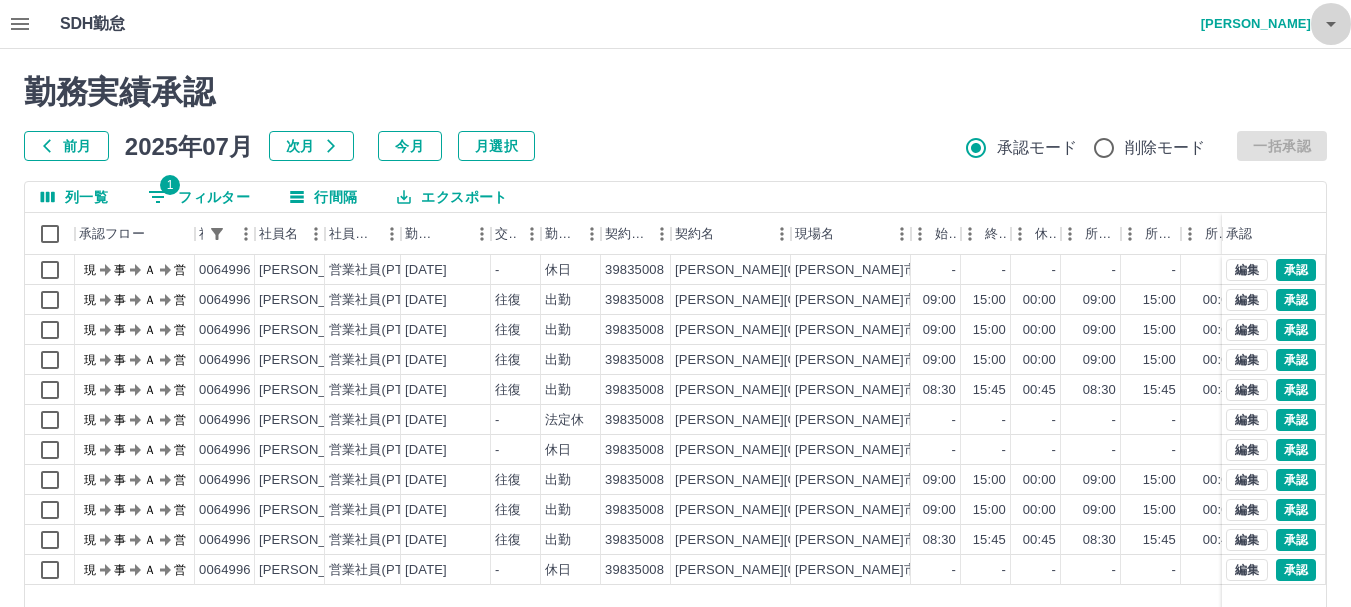 click 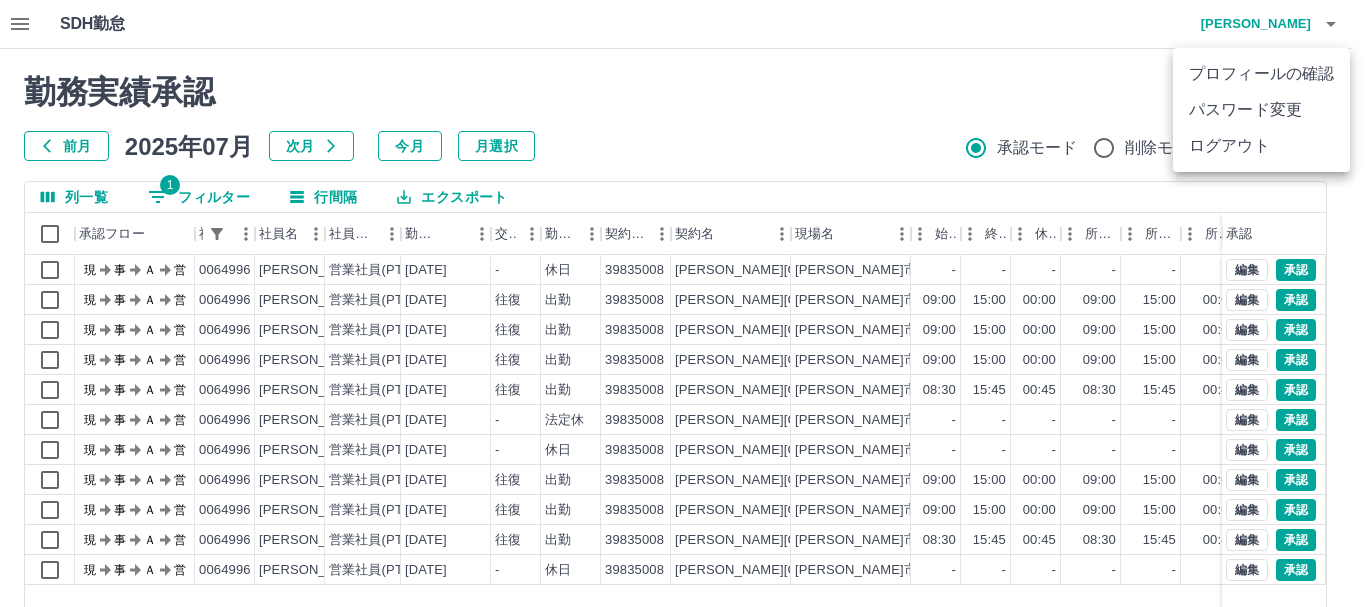 click on "ログアウト" at bounding box center [1261, 146] 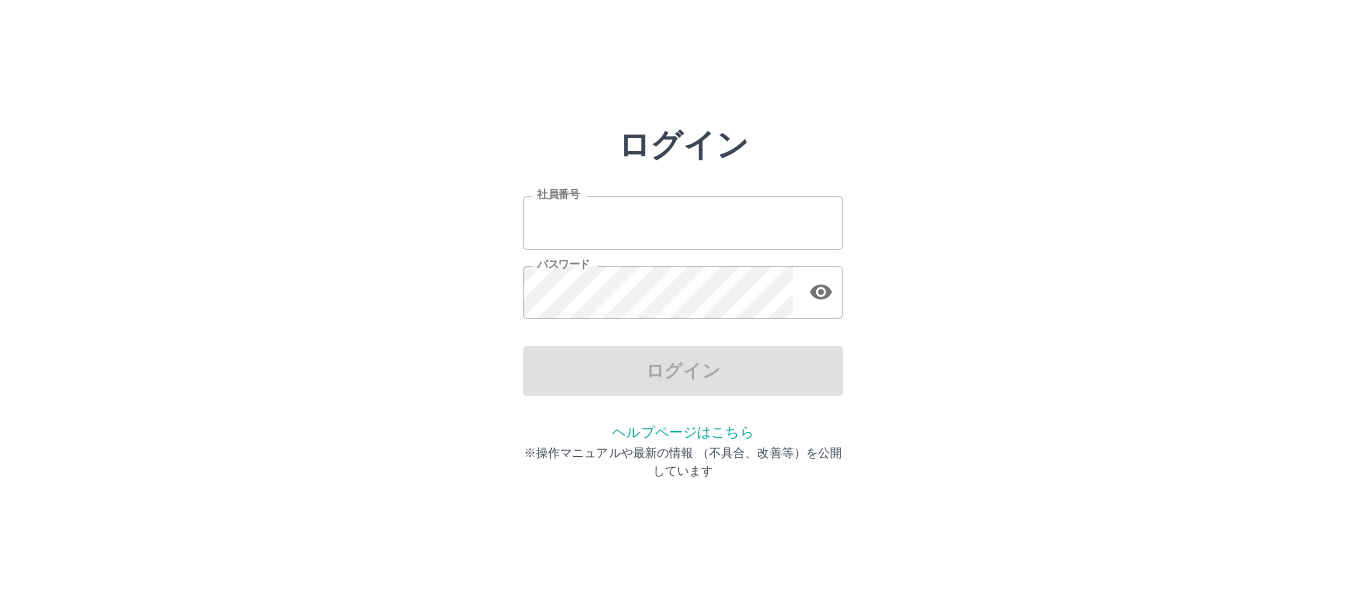 scroll, scrollTop: 0, scrollLeft: 0, axis: both 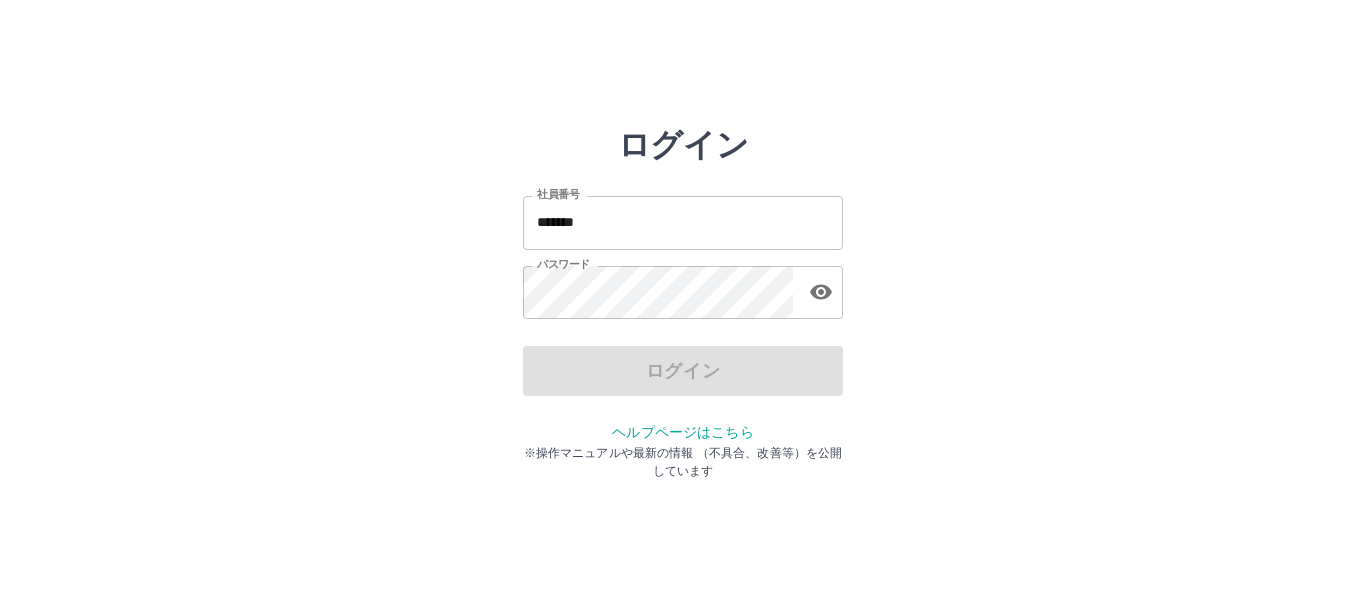 click on "ログイン 社員番号 ******* 社員番号 パスワード パスワード ログイン ヘルプページはこちら ※操作マニュアルや最新の情報 （不具合、改善等）を公開しています" at bounding box center (683, 286) 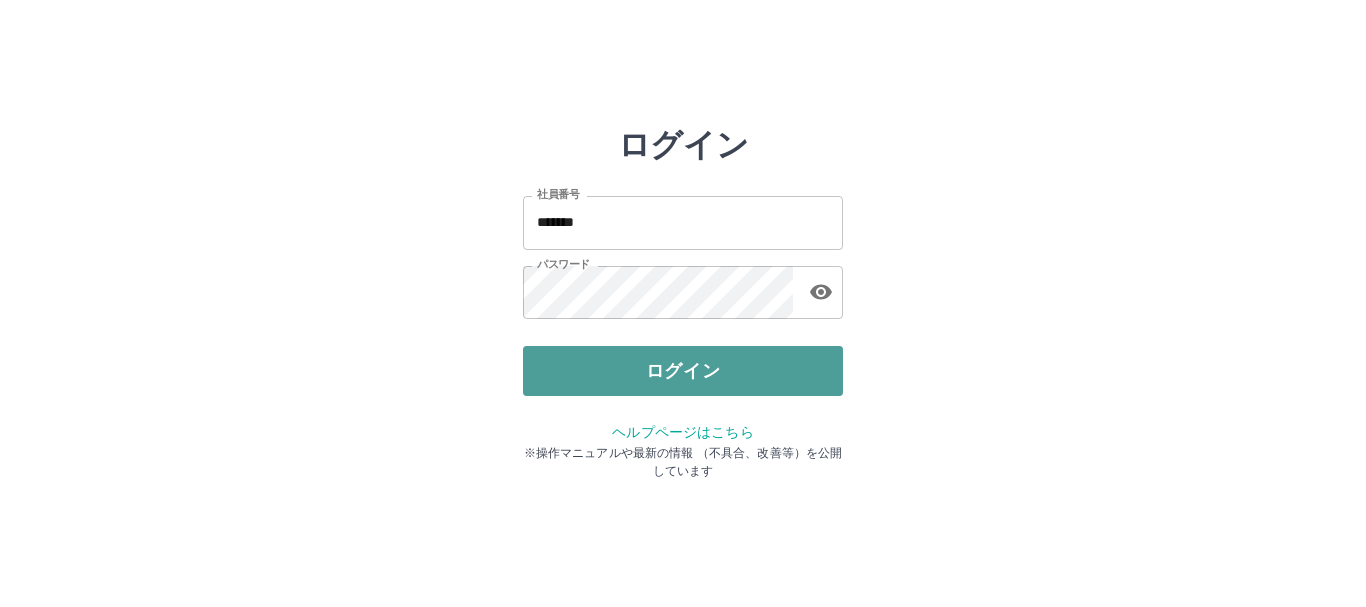 click on "ログイン" at bounding box center [683, 371] 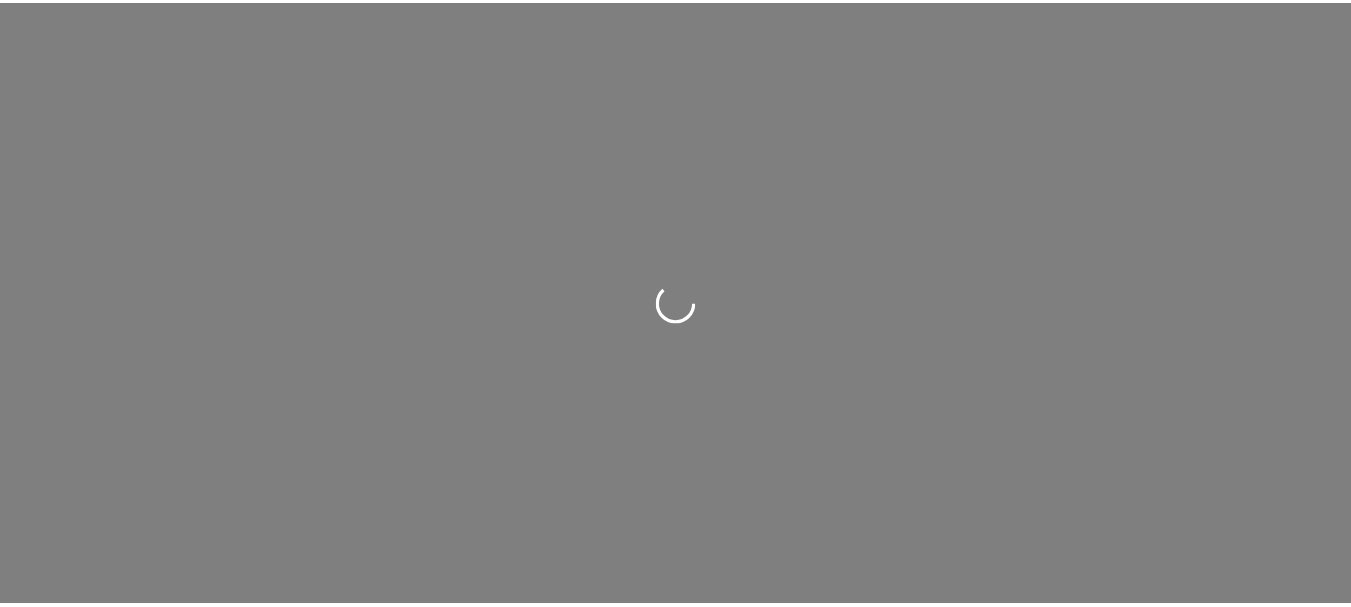 scroll, scrollTop: 0, scrollLeft: 0, axis: both 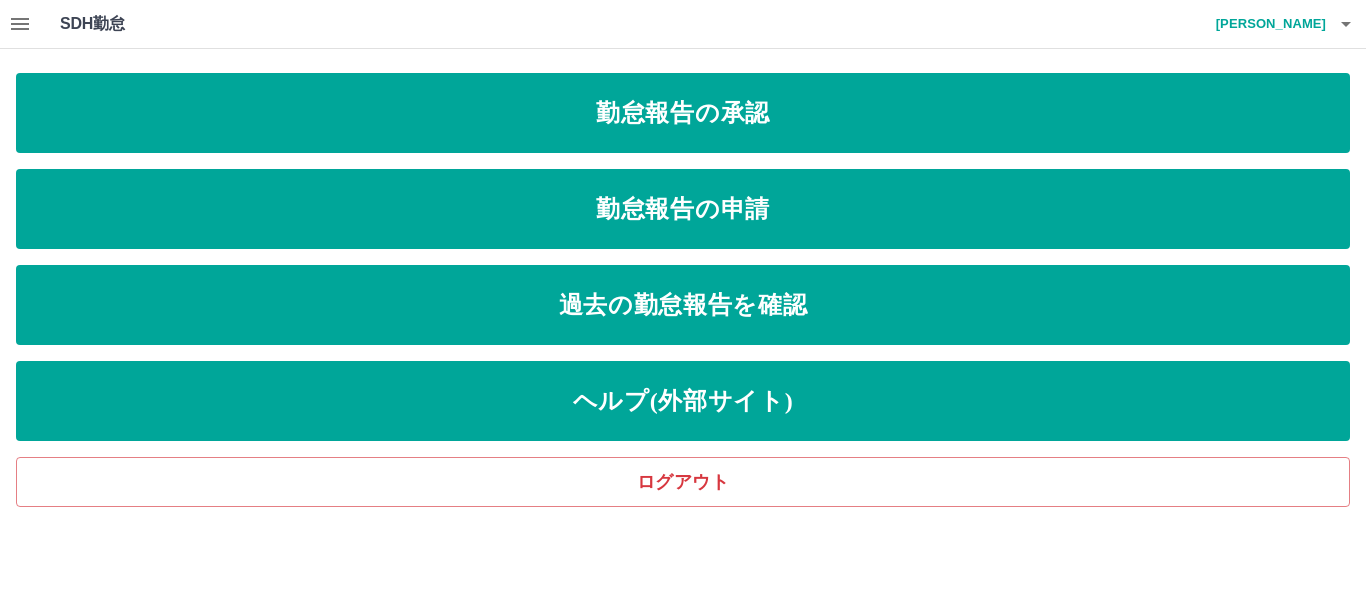 click 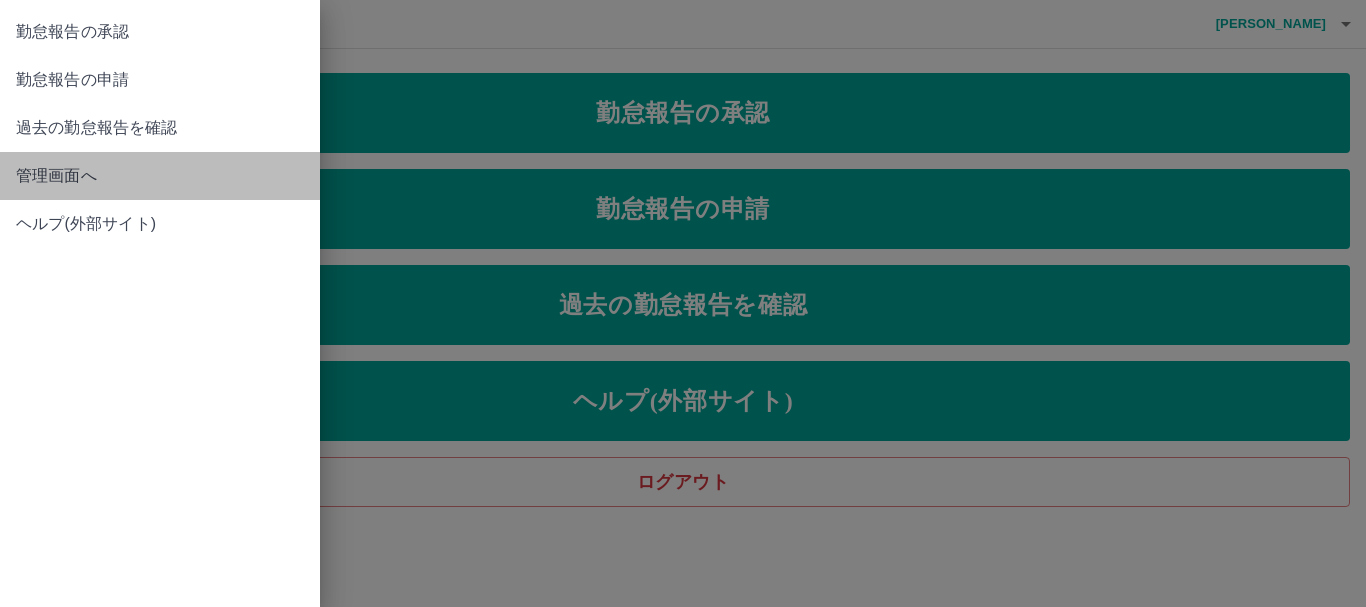 click on "管理画面へ" at bounding box center [160, 176] 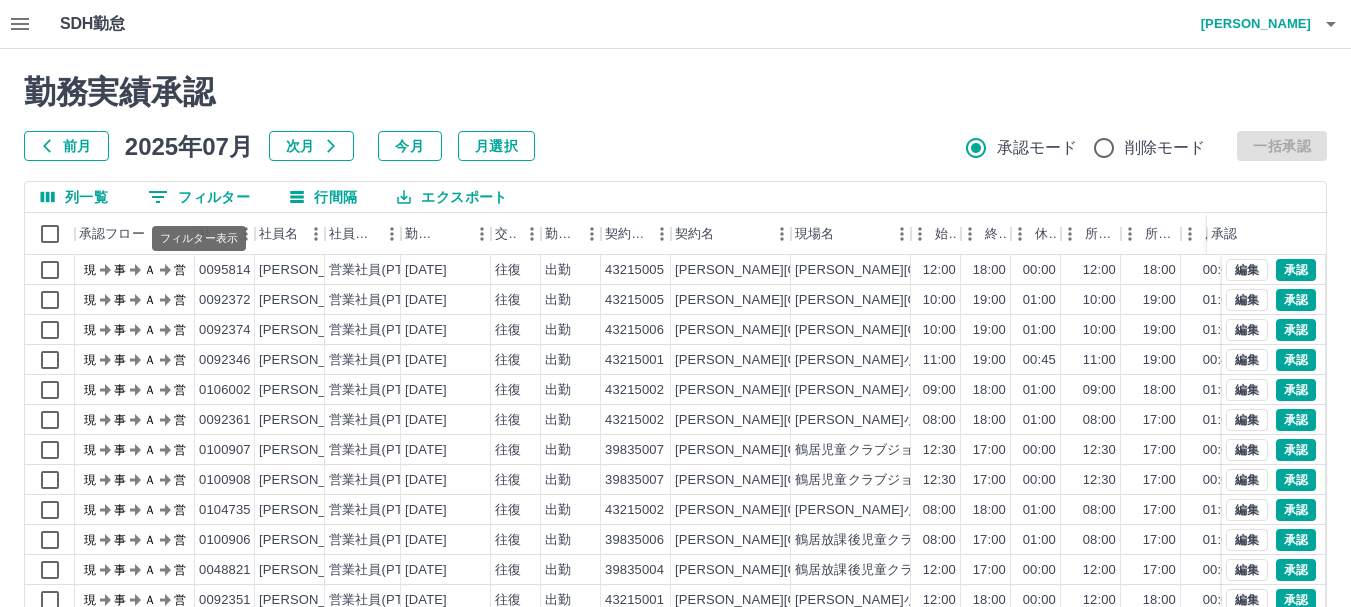 click on "0 フィルター" at bounding box center [199, 197] 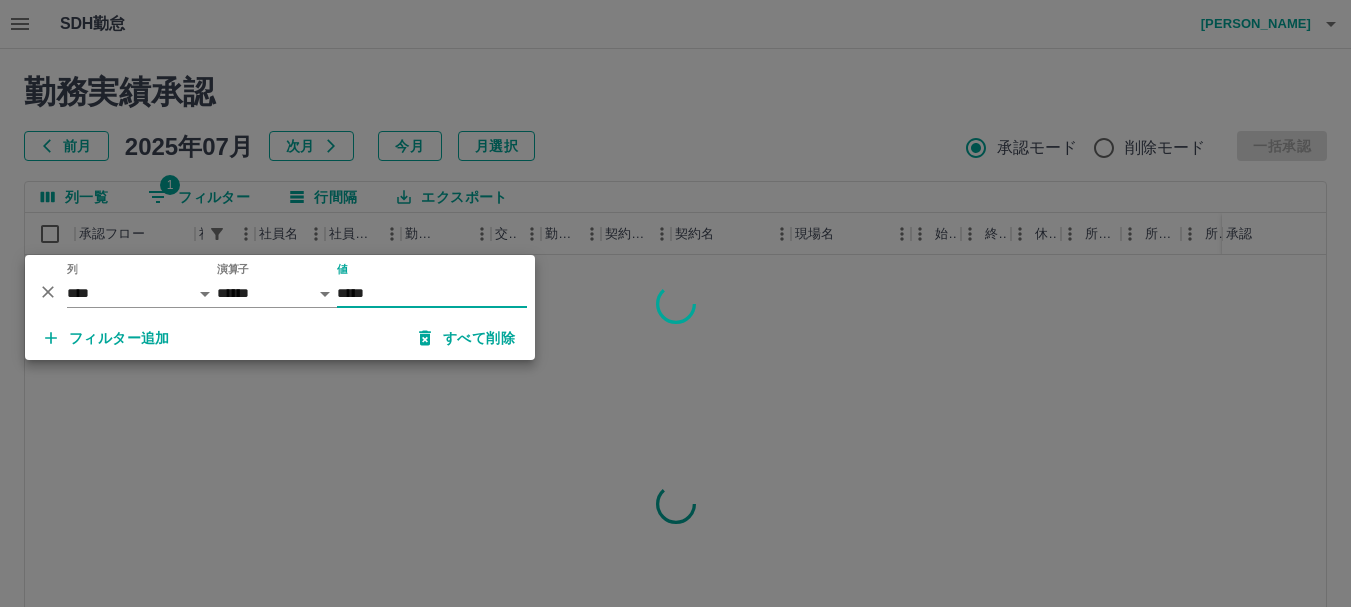 type on "*****" 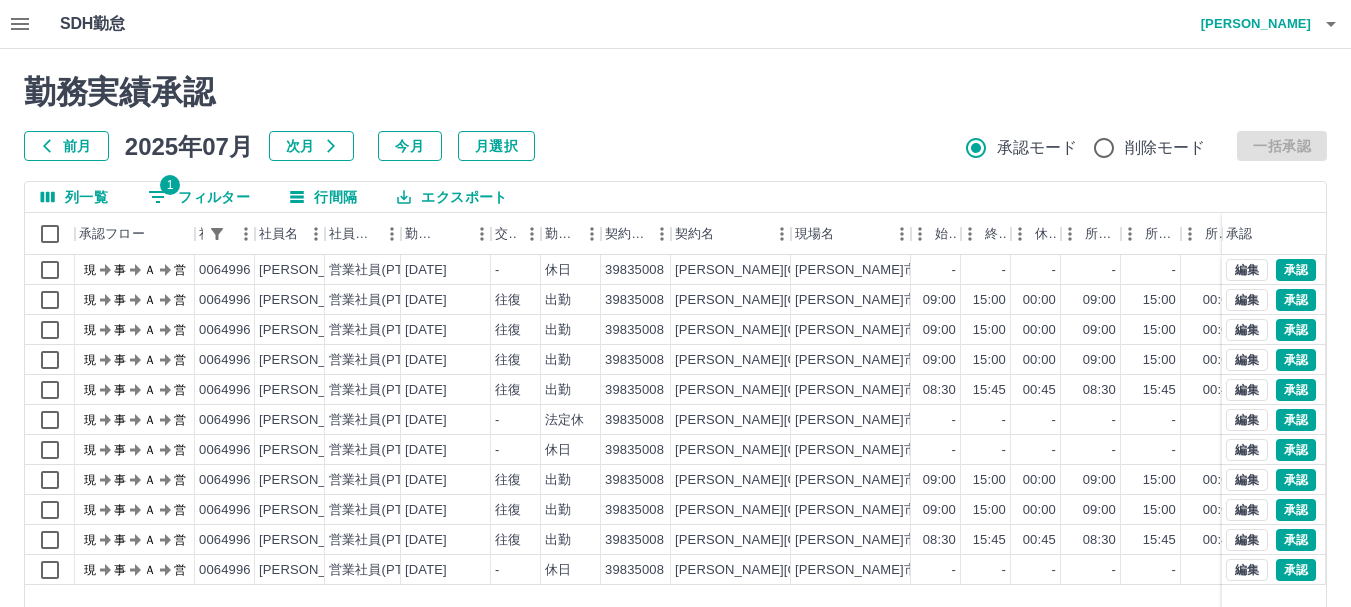 click on "勤務実績承認" at bounding box center (675, 92) 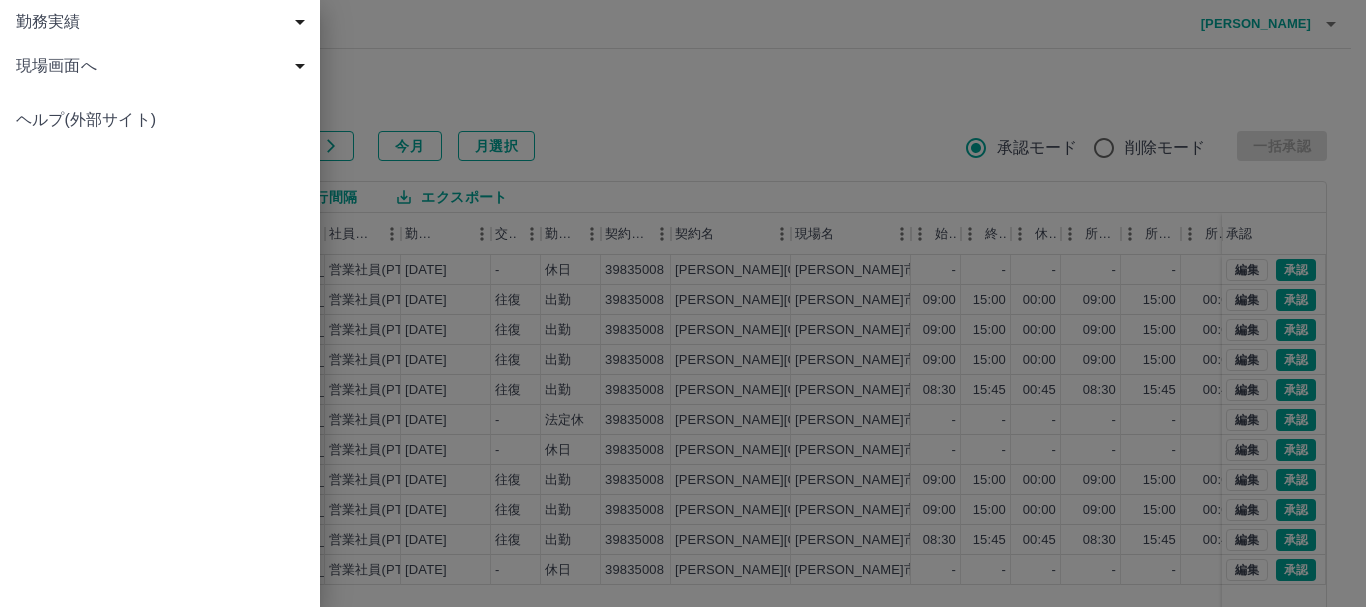 click on "現場画面へ" at bounding box center (164, 66) 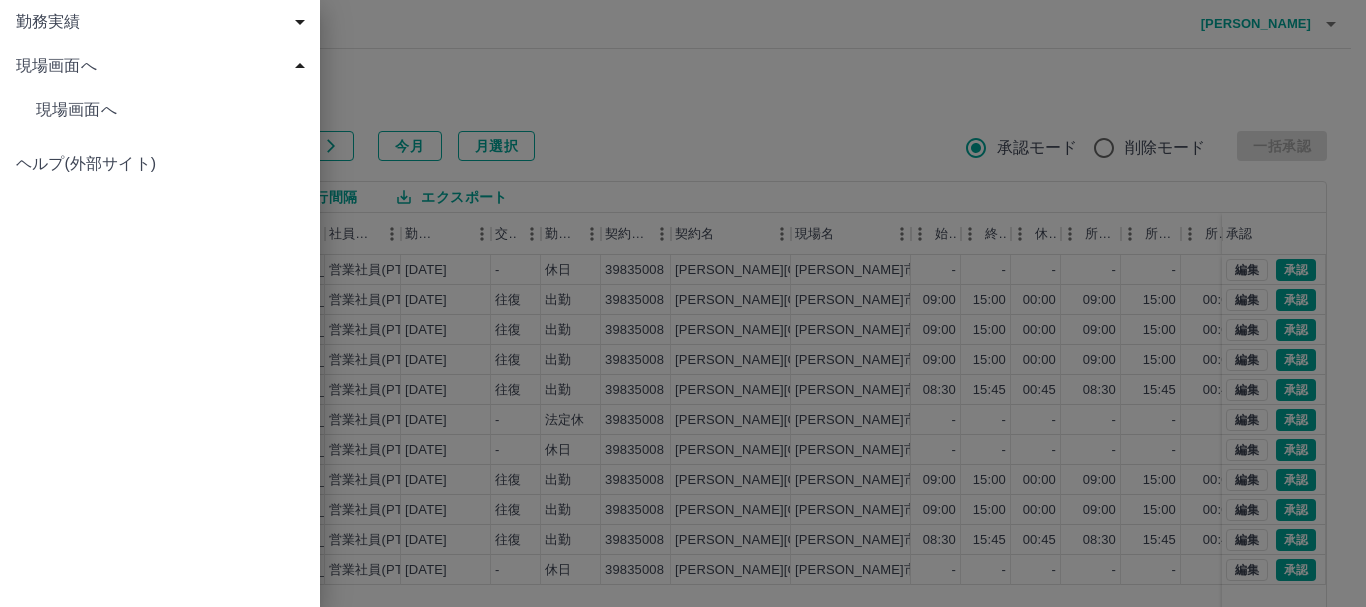 click on "現場画面へ" at bounding box center (170, 110) 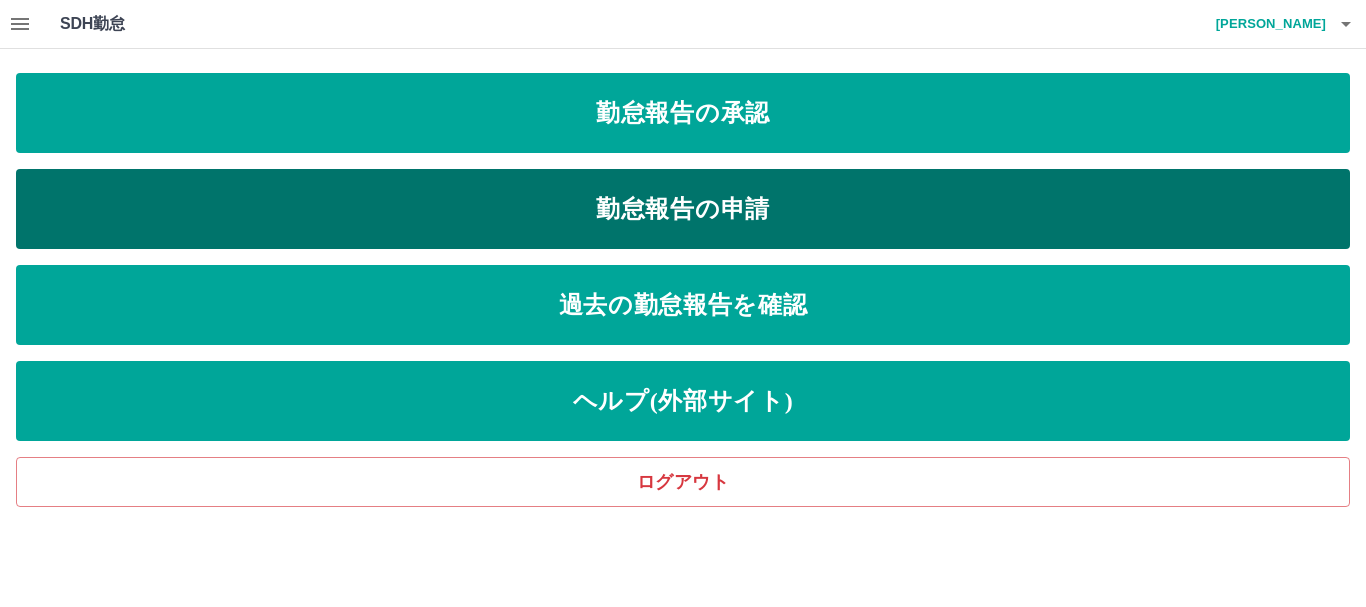 click on "勤怠報告の申請" at bounding box center (683, 209) 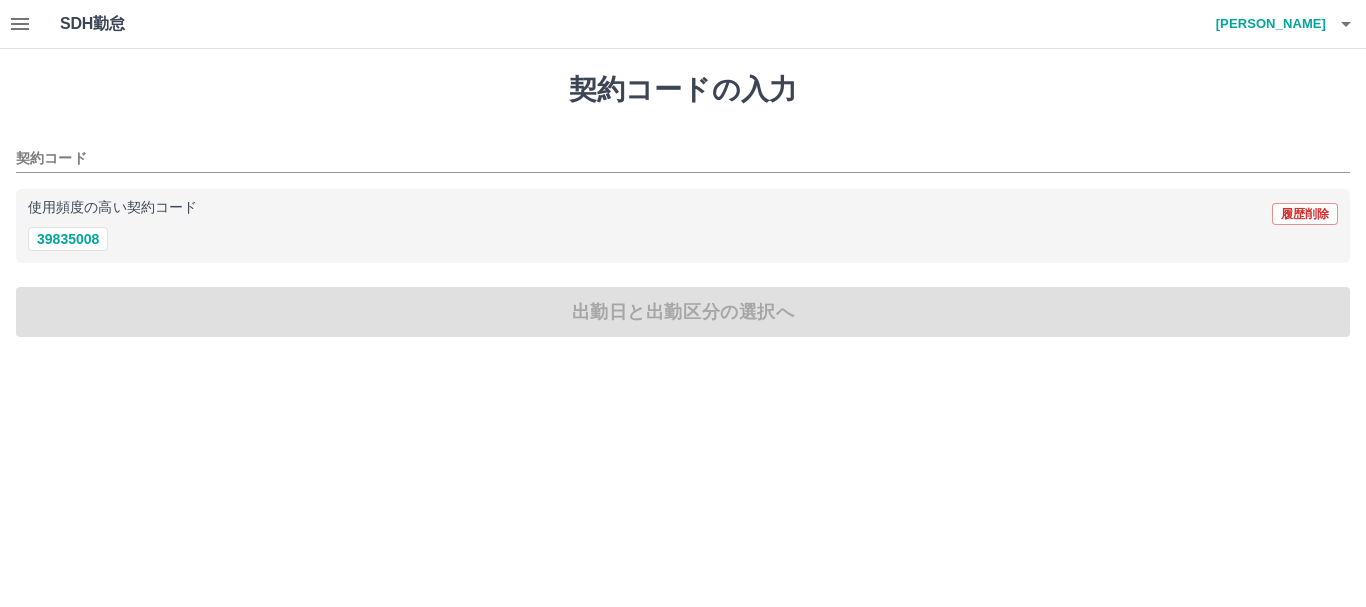 click on "契約コードの入力 契約コード 使用頻度の高い契約コード 履歴削除 39835008 出勤日と出勤区分の選択へ" at bounding box center [683, 205] 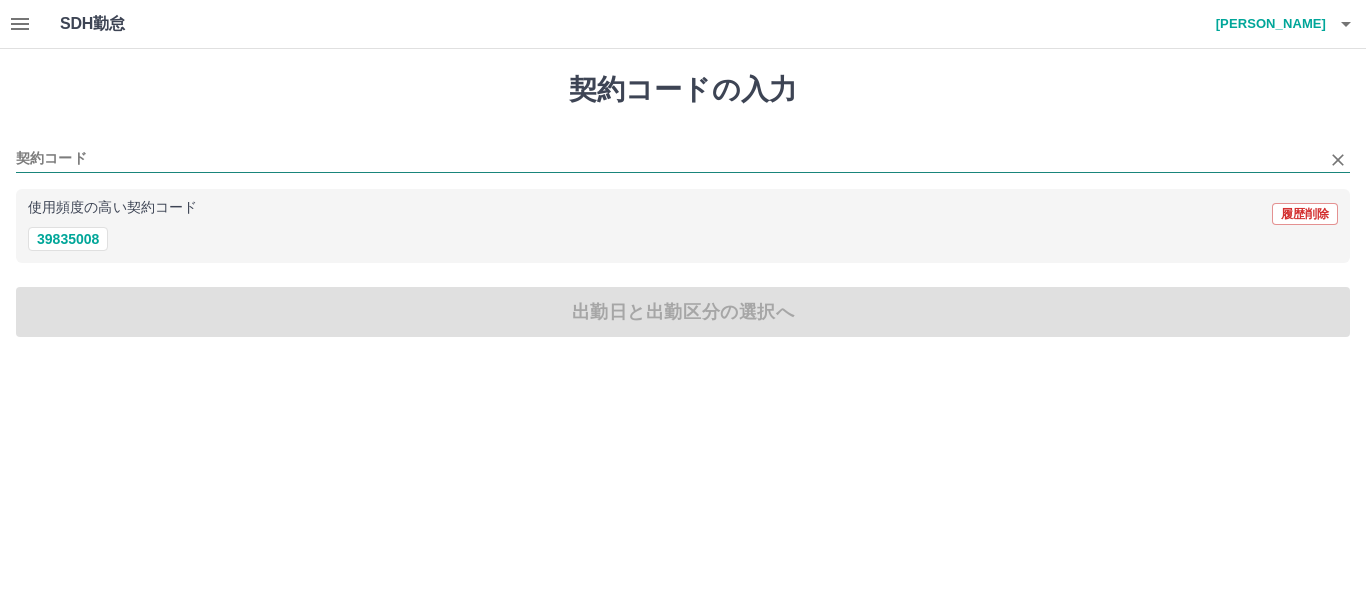 click on "契約コード" at bounding box center [668, 159] 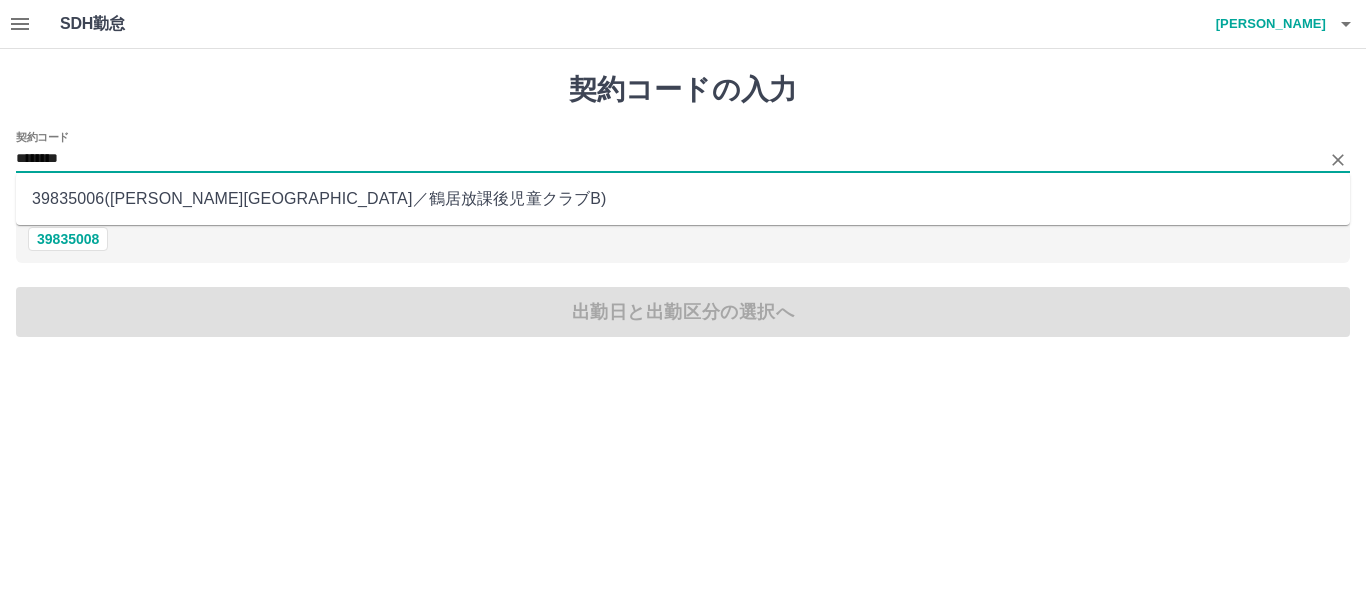 click on "39835006  ( 中津市 ／ 鶴居放課後児童クラブB )" at bounding box center (683, 199) 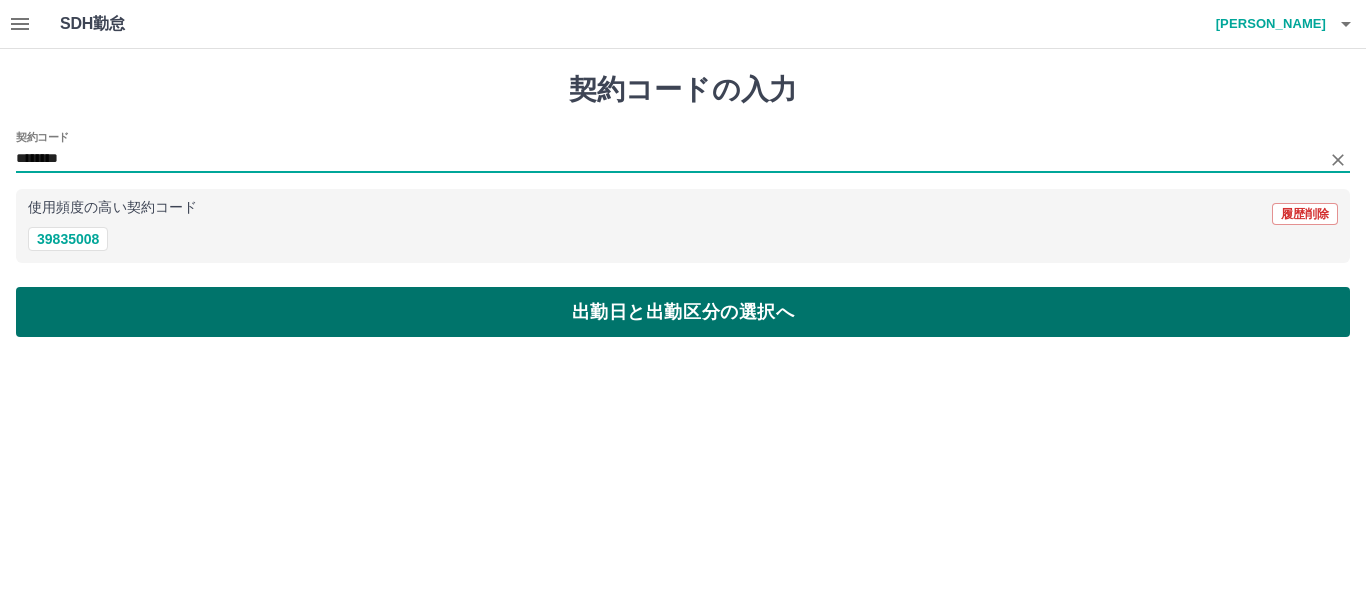 type on "********" 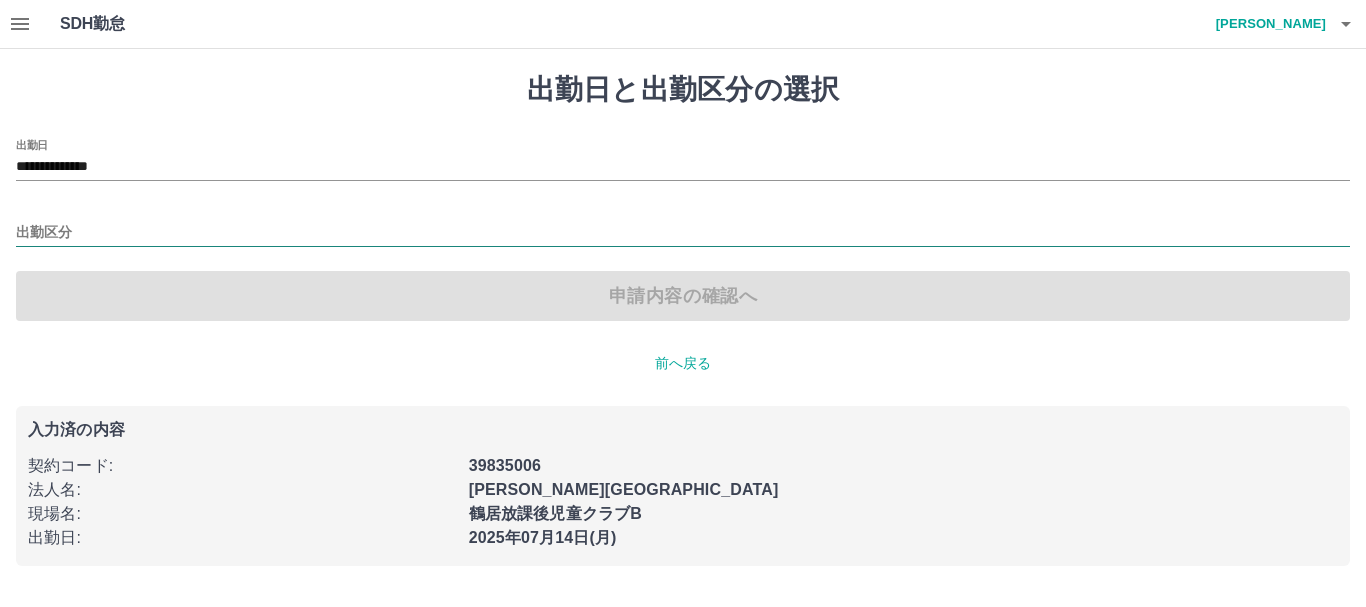 click on "出勤区分" at bounding box center (683, 233) 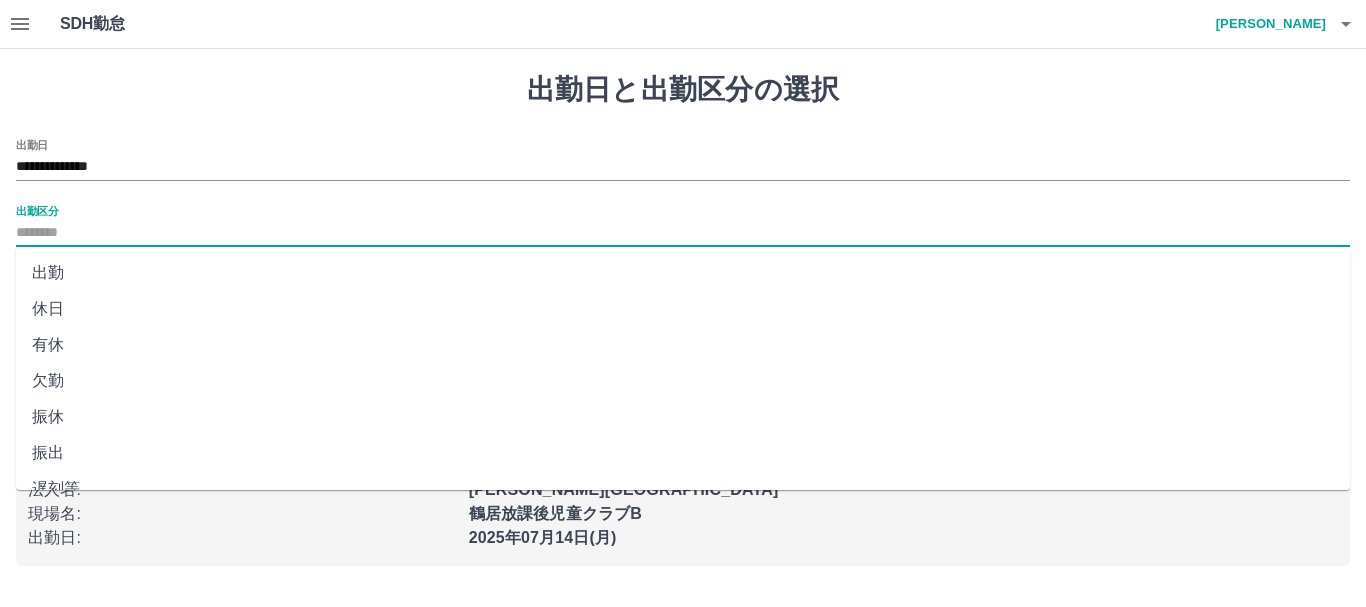 click on "出勤" at bounding box center [683, 273] 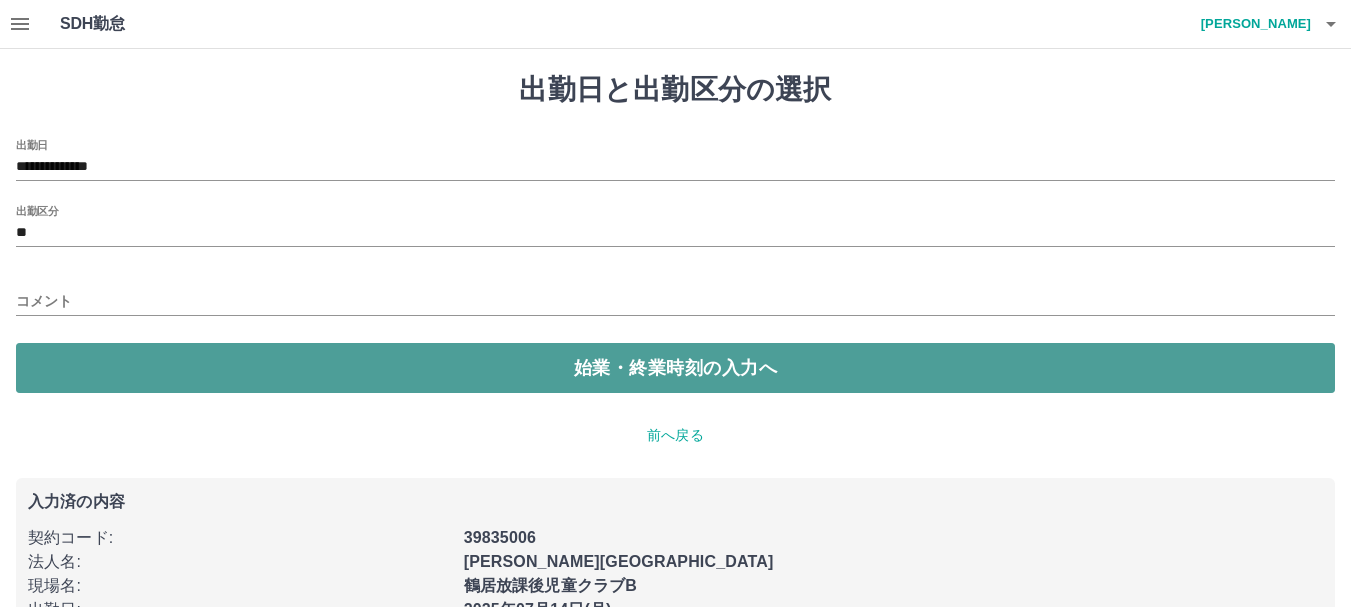 click on "始業・終業時刻の入力へ" at bounding box center (675, 368) 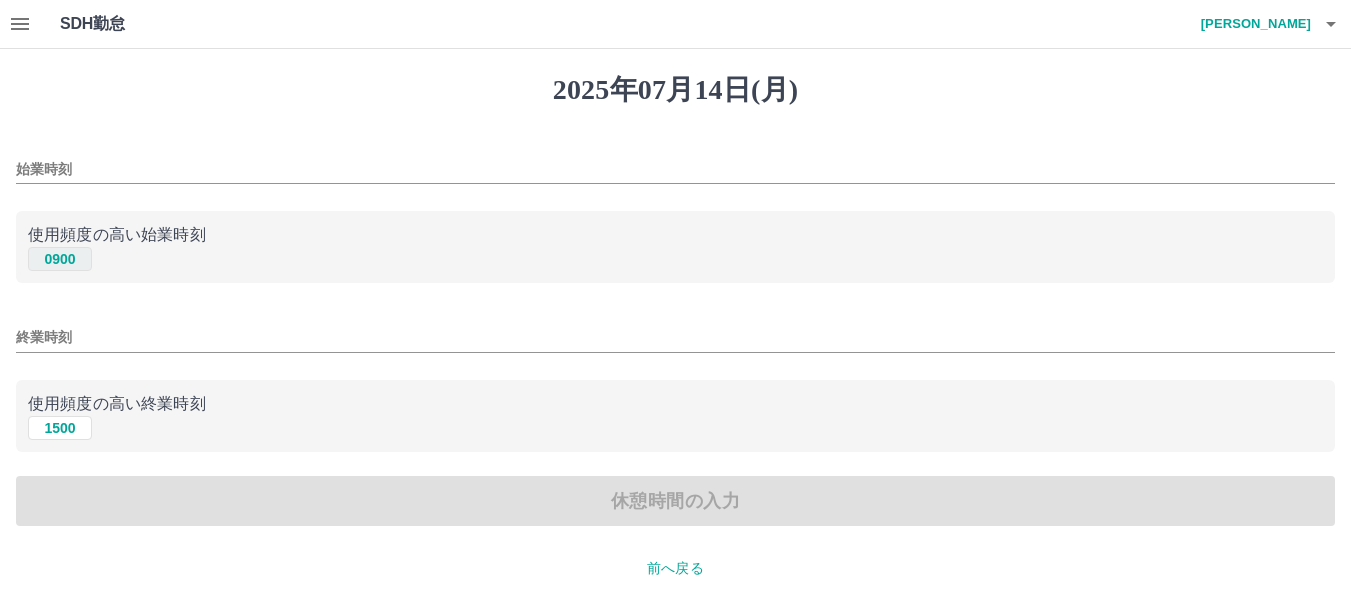 click on "0900" at bounding box center [60, 259] 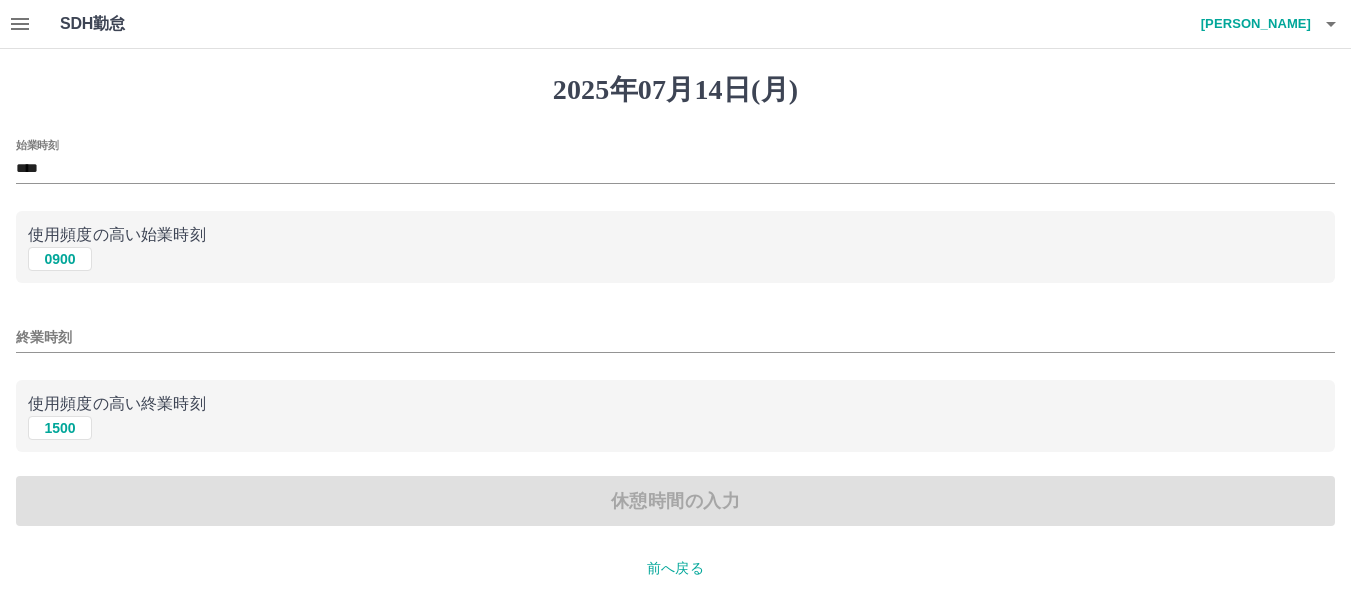 click on "始業時刻 ****" at bounding box center (675, 163) 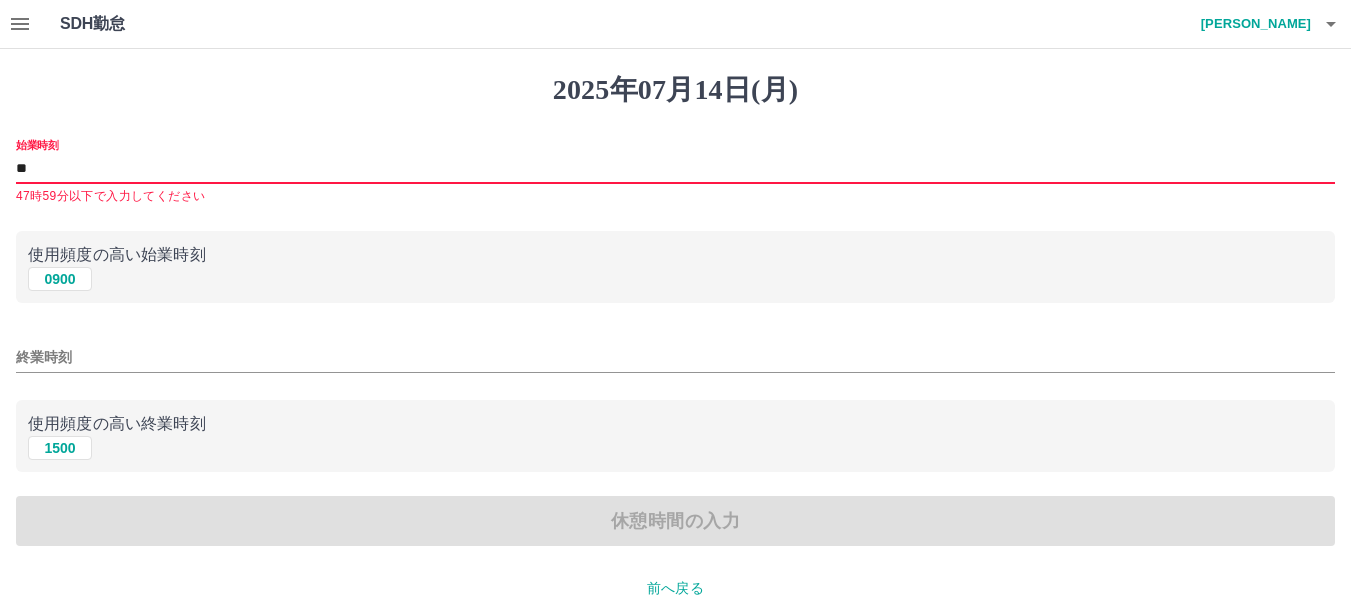 type on "*" 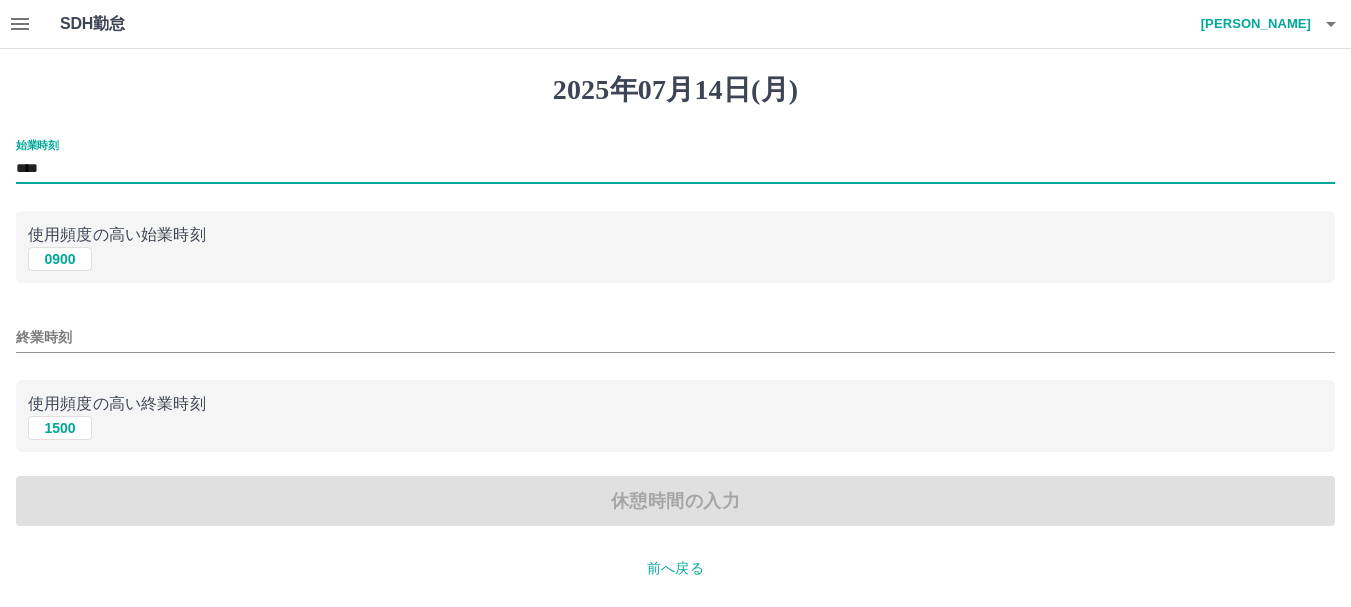 type on "****" 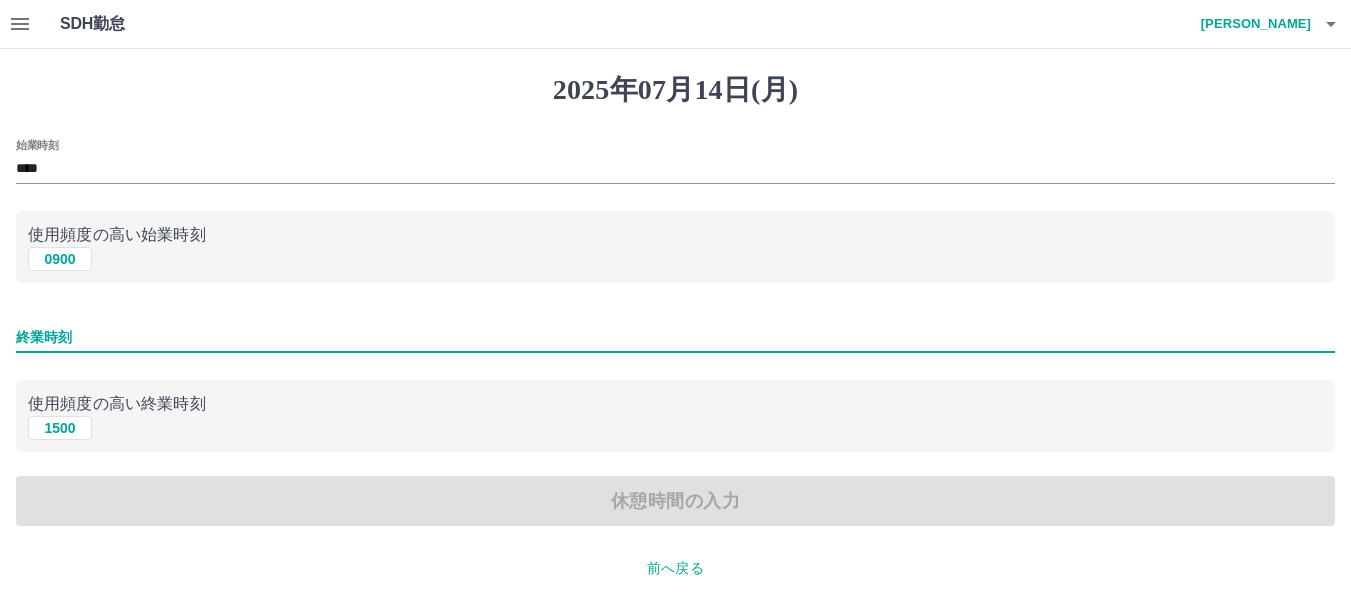 click on "終業時刻" at bounding box center (675, 337) 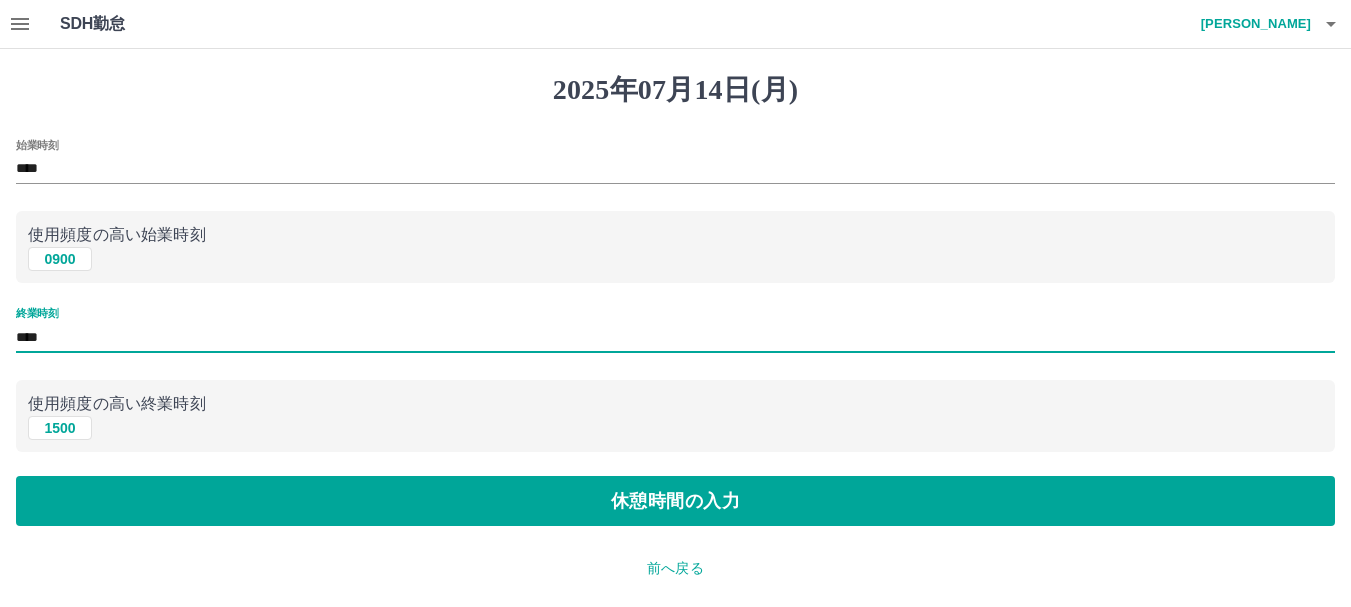 type on "****" 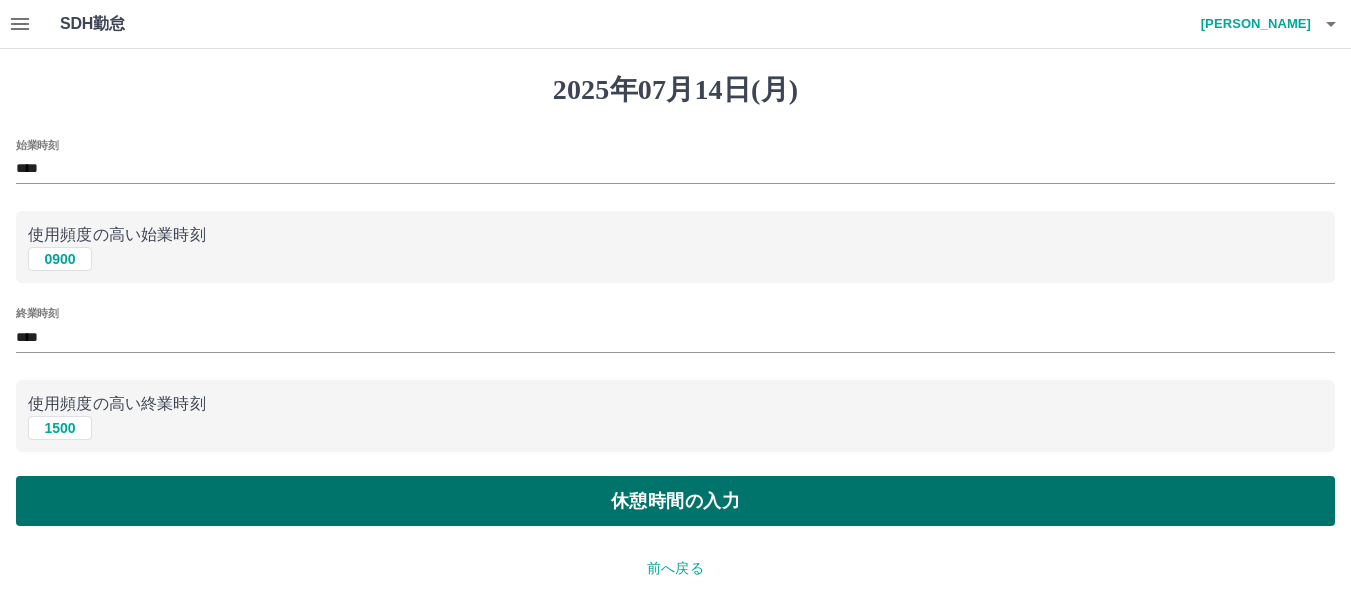 click on "休憩時間の入力" at bounding box center [675, 501] 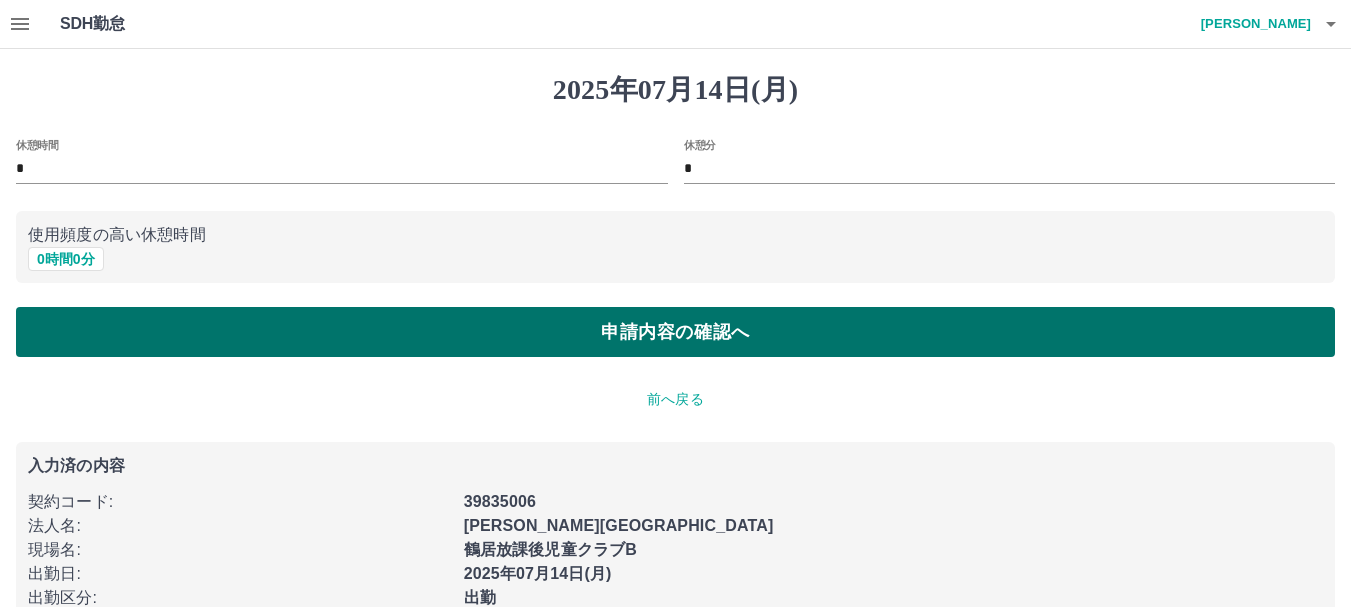 click on "申請内容の確認へ" at bounding box center (675, 332) 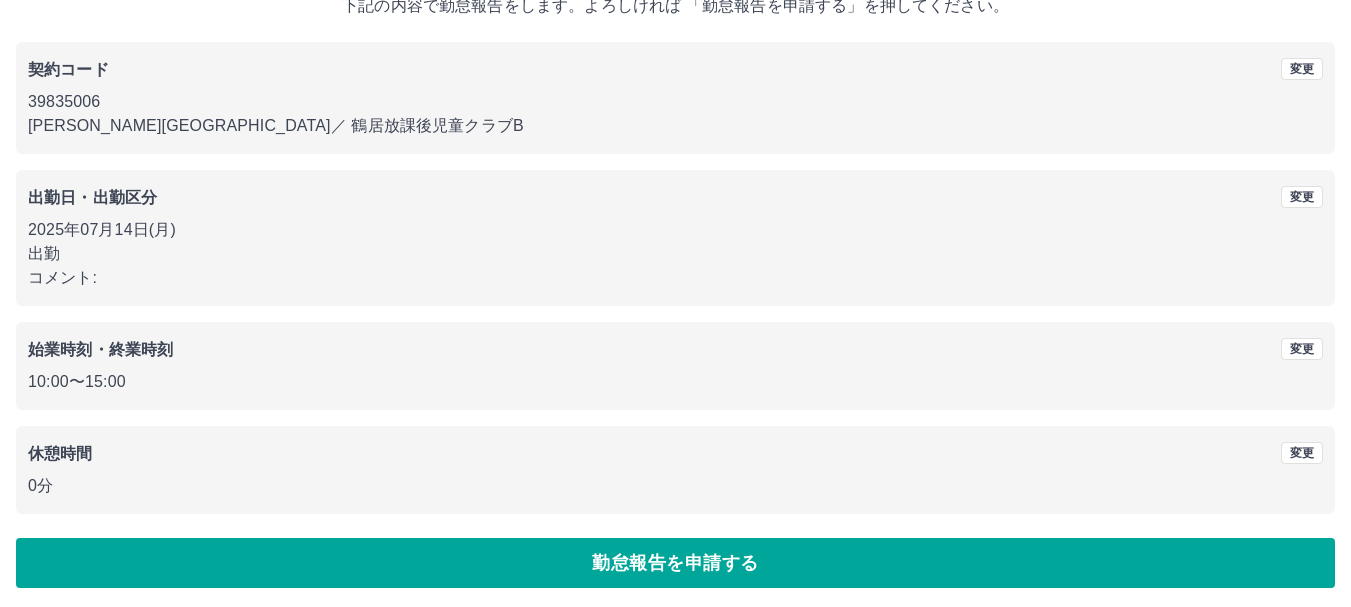 scroll, scrollTop: 142, scrollLeft: 0, axis: vertical 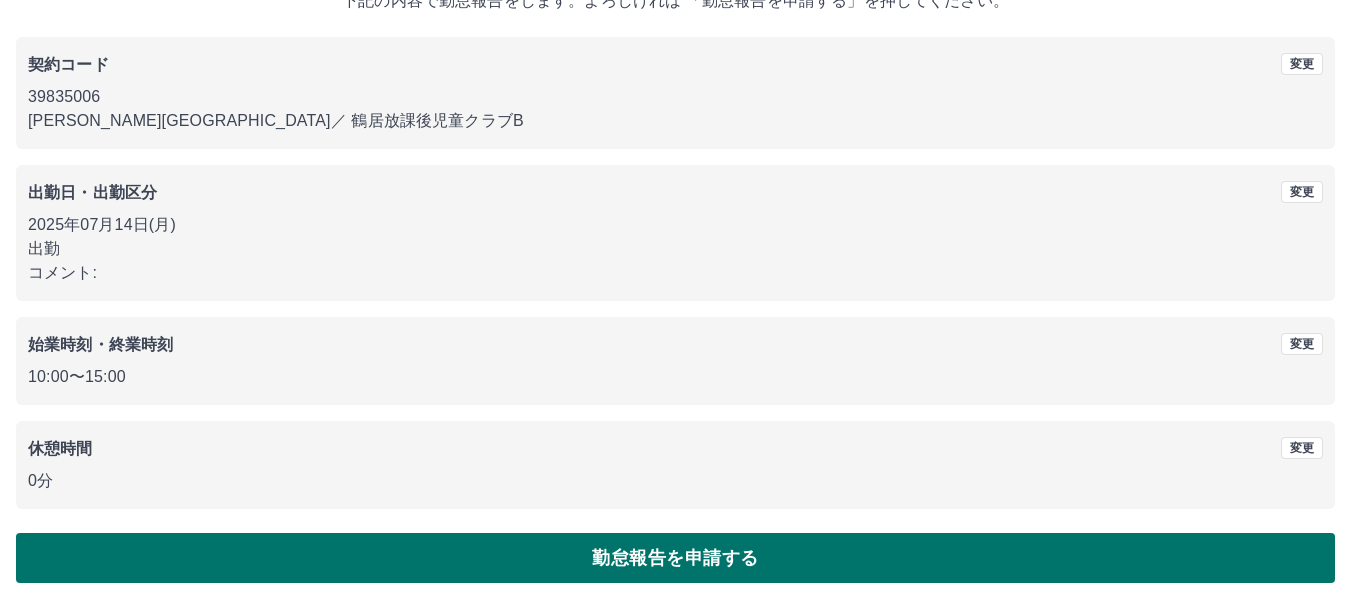 click on "勤怠報告を申請する" at bounding box center (675, 558) 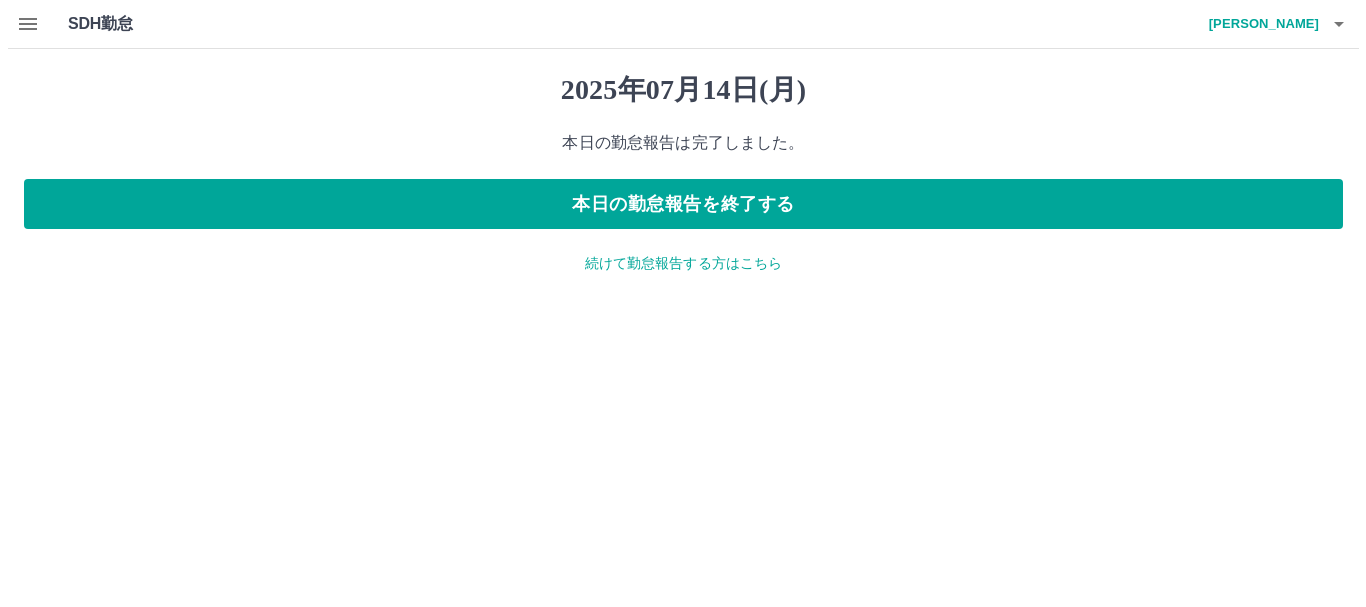 scroll, scrollTop: 0, scrollLeft: 0, axis: both 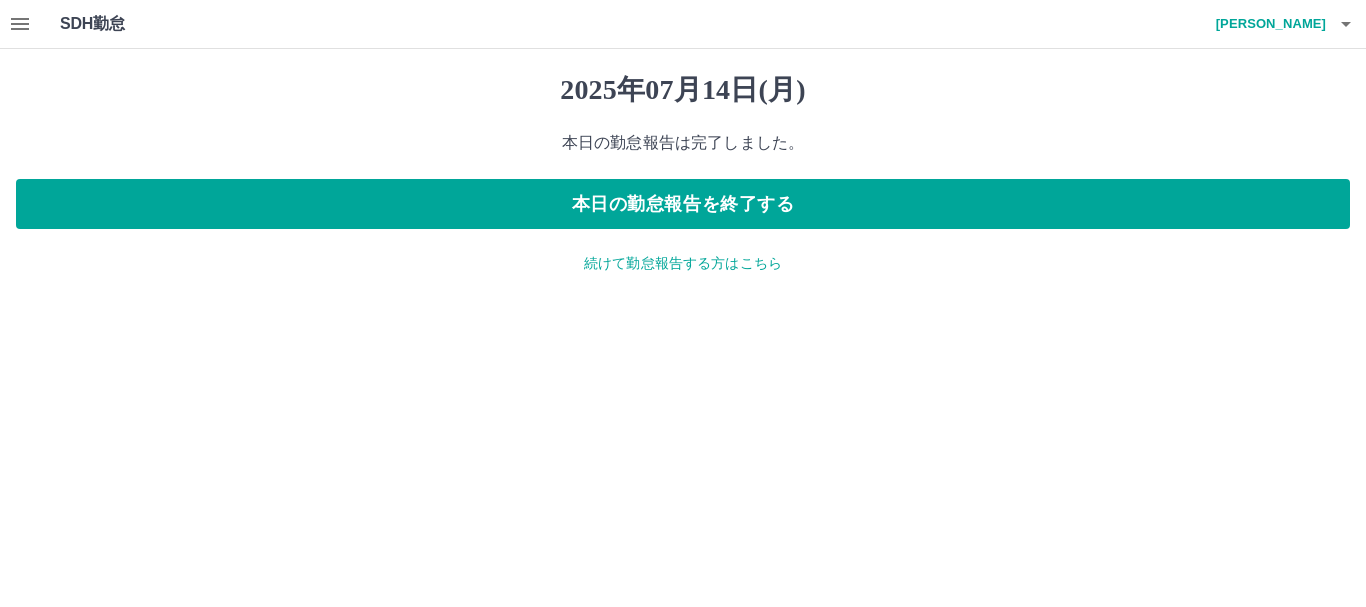 click on "SDH勤怠 渡邊　千博 2025年07月14日(月) 本日の勤怠報告は完了しました。 本日の勤怠報告を終了する 続けて勤怠報告する方はこちら SDH勤怠" at bounding box center (683, 149) 